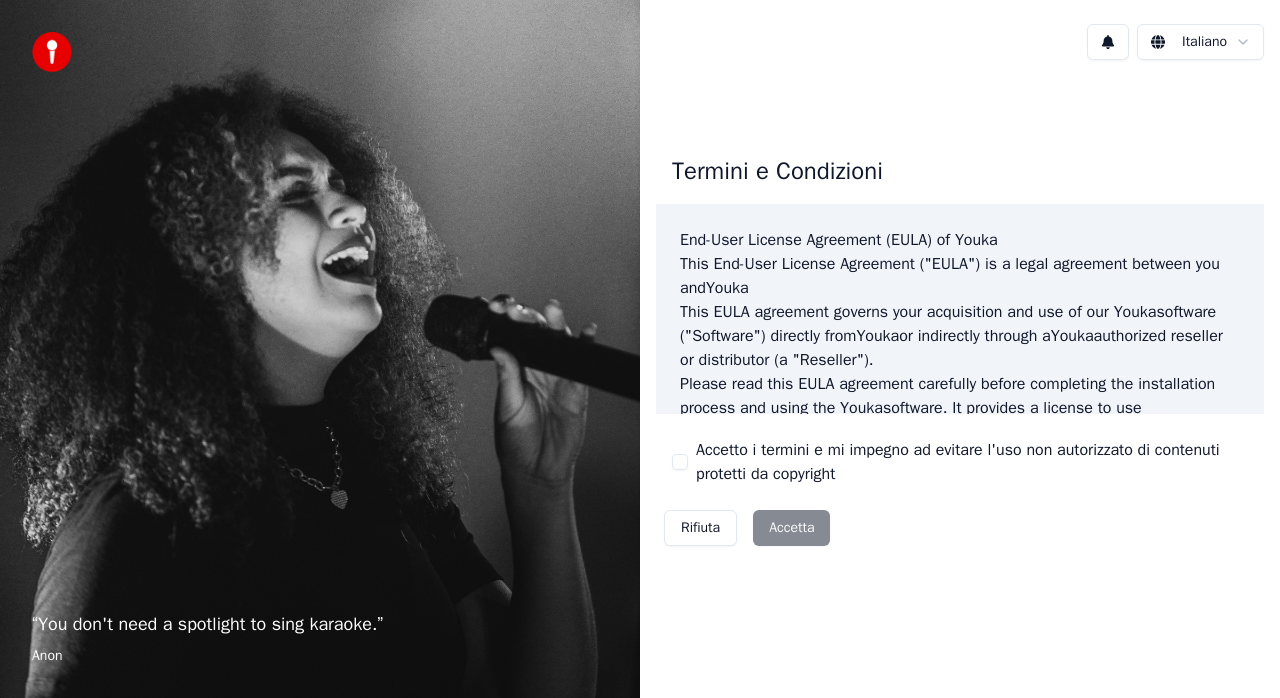 scroll, scrollTop: 0, scrollLeft: 0, axis: both 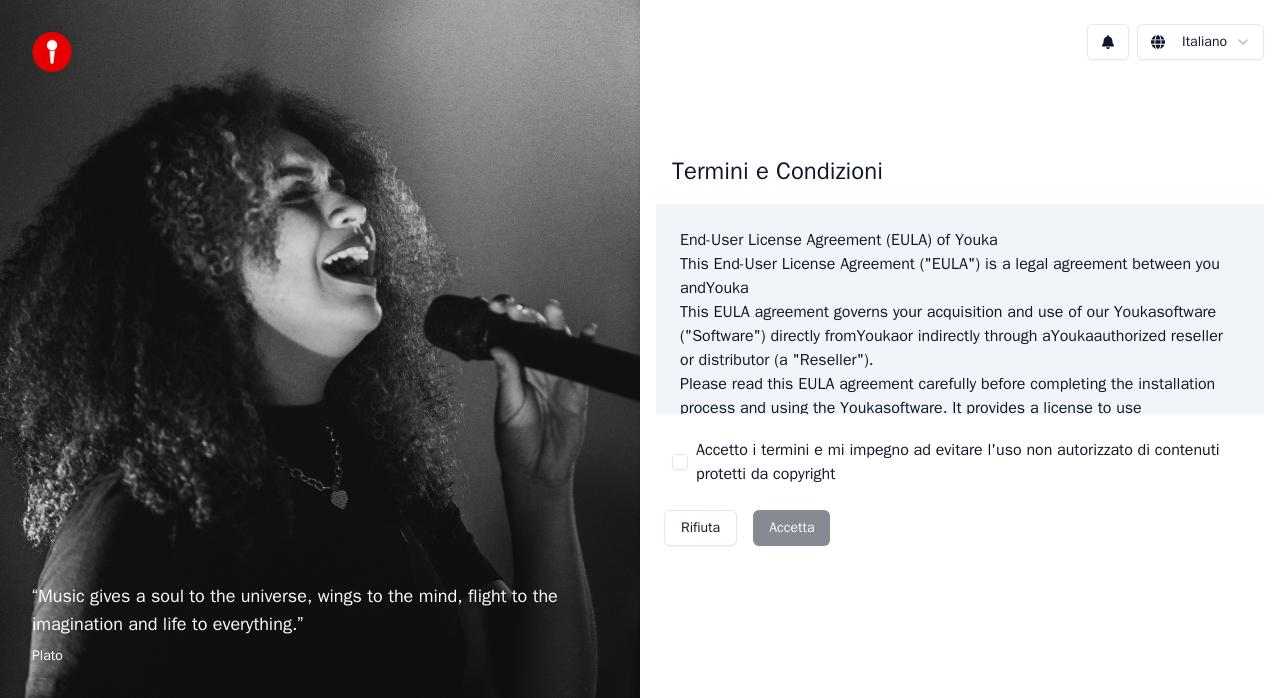 click on "“ Music gives a soul to the universe, wings to the mind, flight to the imagination and life to everything. ” Plato Italiano Termini e Condizioni End-User License Agreement (EULA) of   Youka This End-User License Agreement ("EULA") is a legal agreement between you and  Youka This EULA agreement governs your acquisition and use of our   Youka  software ("Software") directly from  Youka  or indirectly through a  Youka  authorized reseller or distributor (a "Reseller"). Please read this EULA agreement carefully before completing the installation process and using the   Youka  software. It provides a license to use the  Youka  software and contains warranty information and liability disclaimers. If you register for a free trial of the   Youka  software, this EULA agreement will also govern that trial. By clicking "accept" or installing and/or using the  Youka   software, you are confirming your acceptance of the Software and agreeing to become bound by the terms of this EULA agreement.   Youka Youka    for   ." at bounding box center [640, 349] 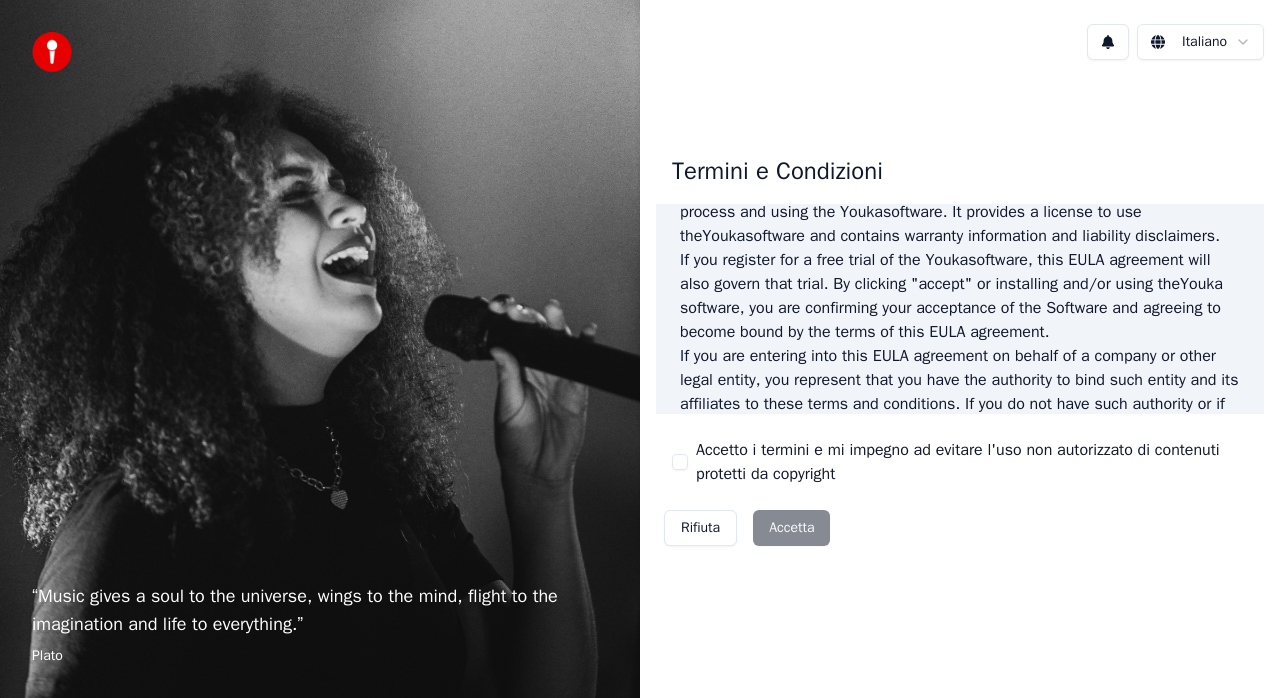 scroll, scrollTop: 300, scrollLeft: 0, axis: vertical 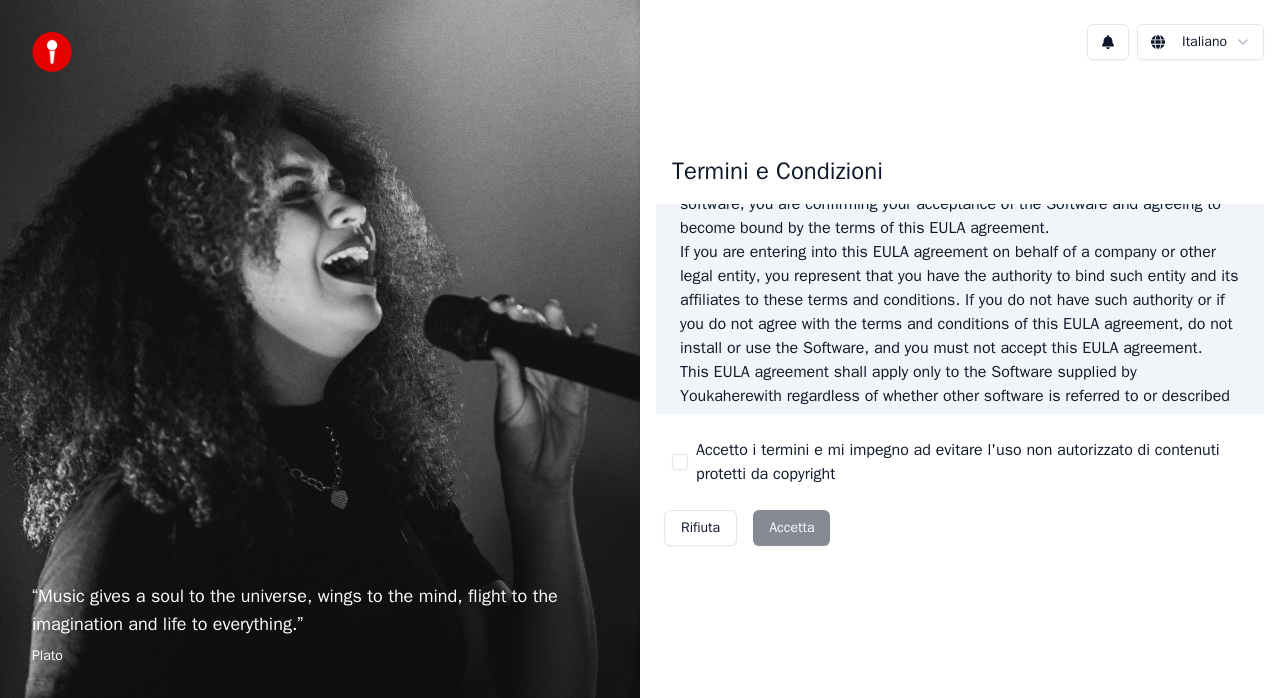 click on "Rifiuta Accetta" at bounding box center (747, 528) 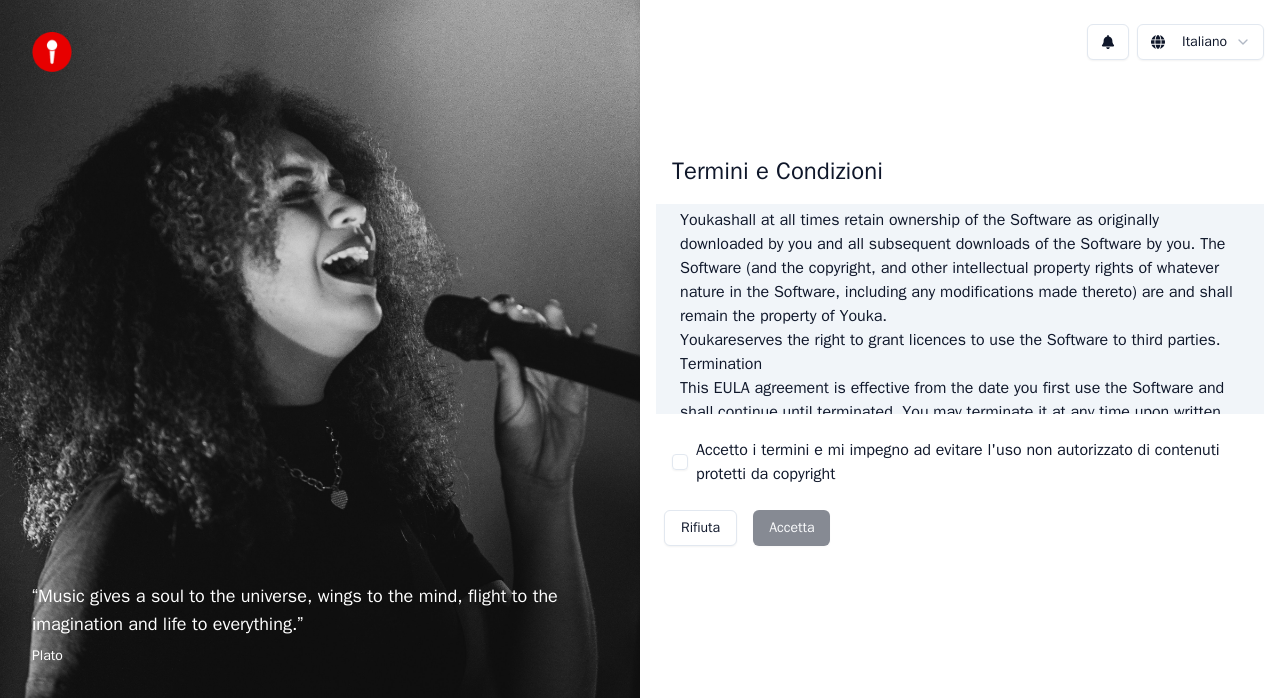 scroll, scrollTop: 1446, scrollLeft: 0, axis: vertical 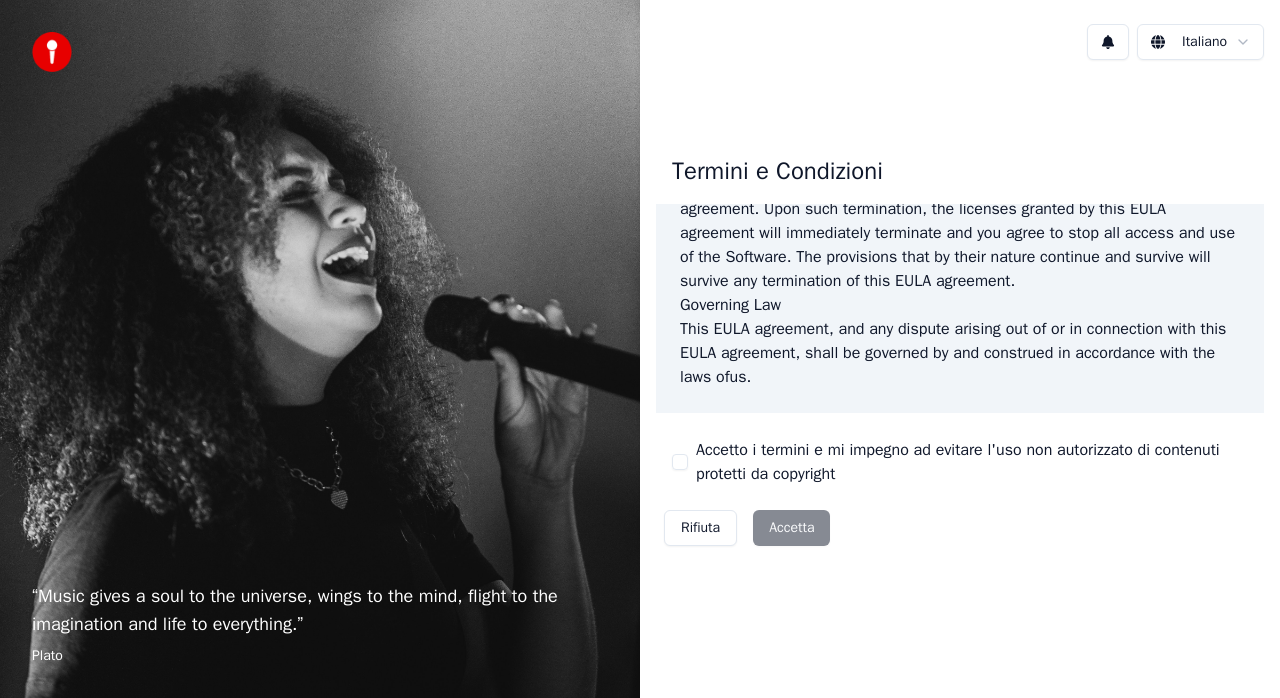 click on "Rifiuta Accetta" at bounding box center [747, 528] 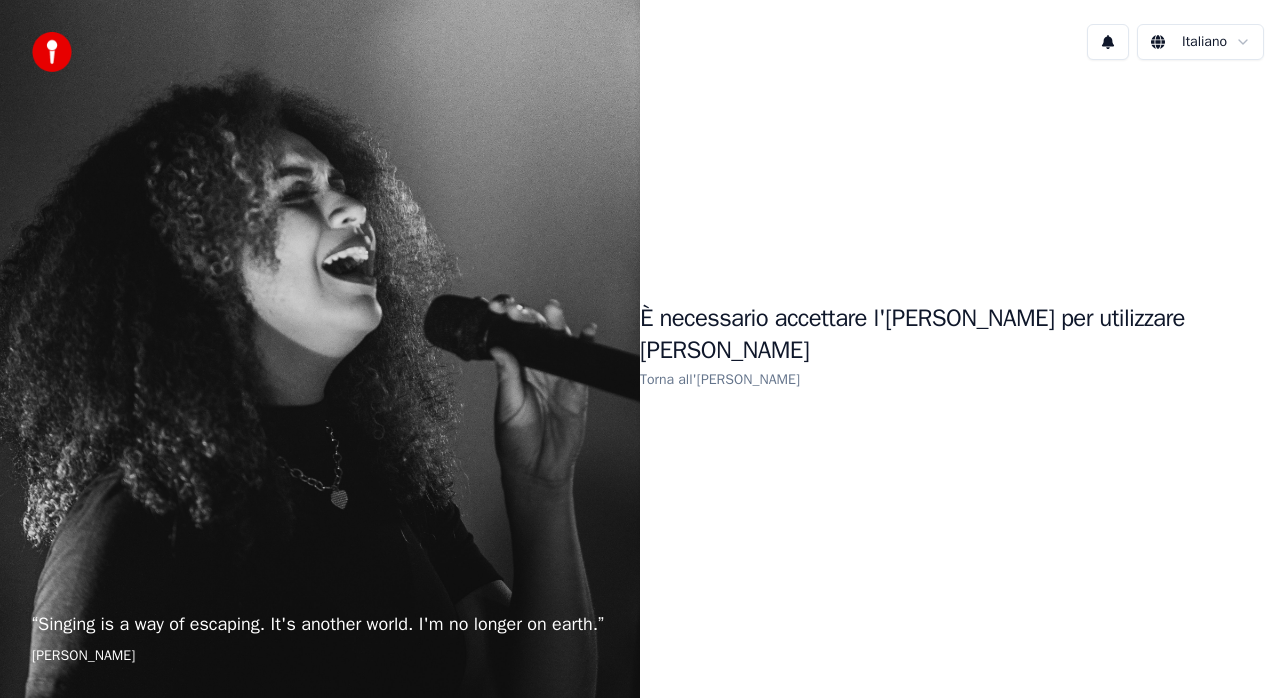 click on "Torna all'EULA" at bounding box center (720, 379) 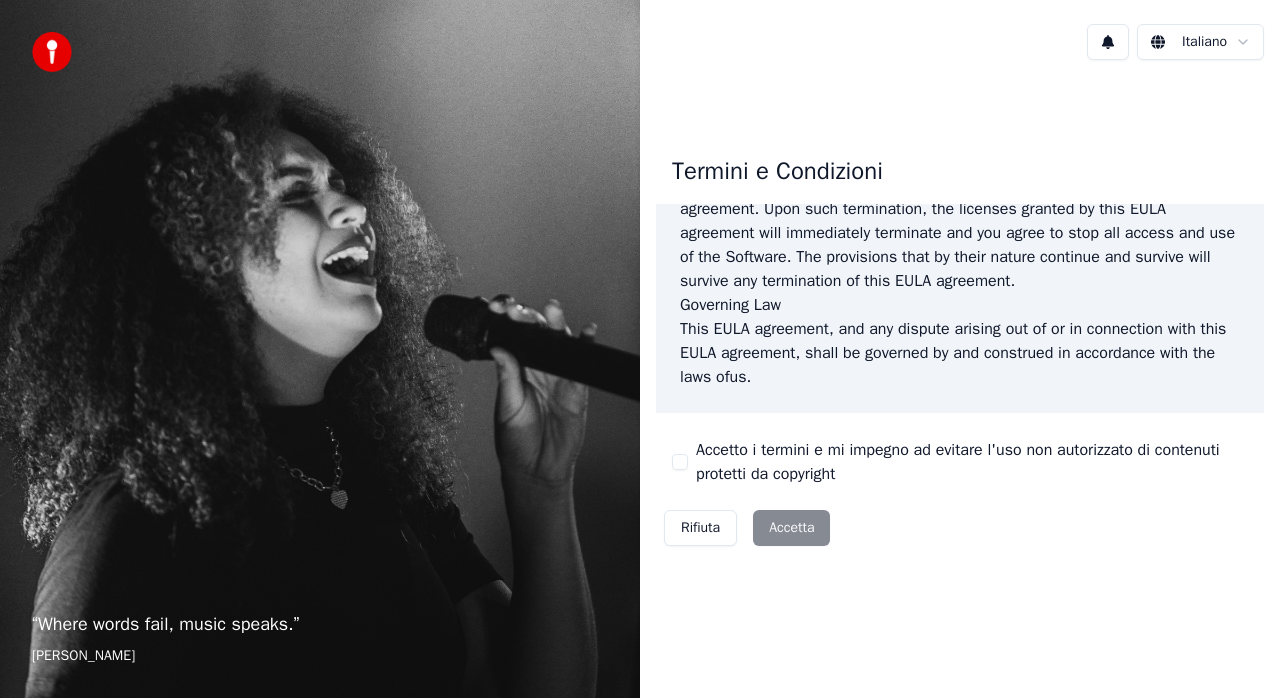 scroll, scrollTop: 1446, scrollLeft: 0, axis: vertical 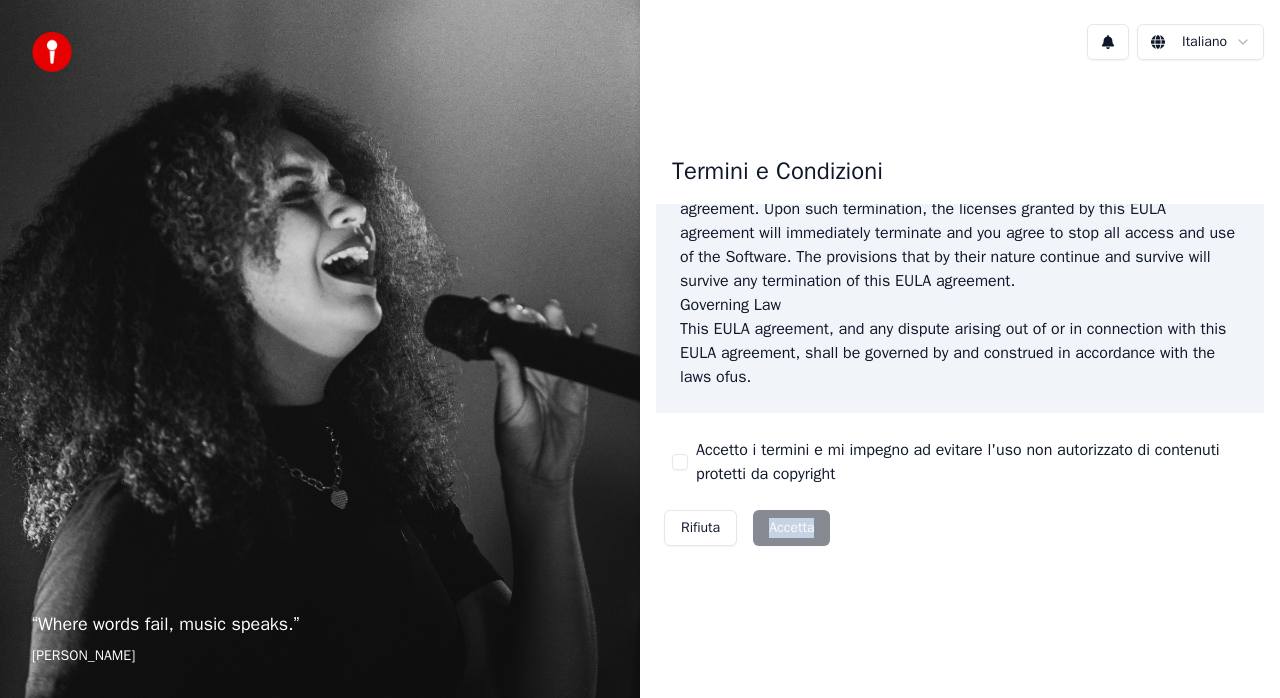 click on "Rifiuta Accetta" at bounding box center (747, 528) 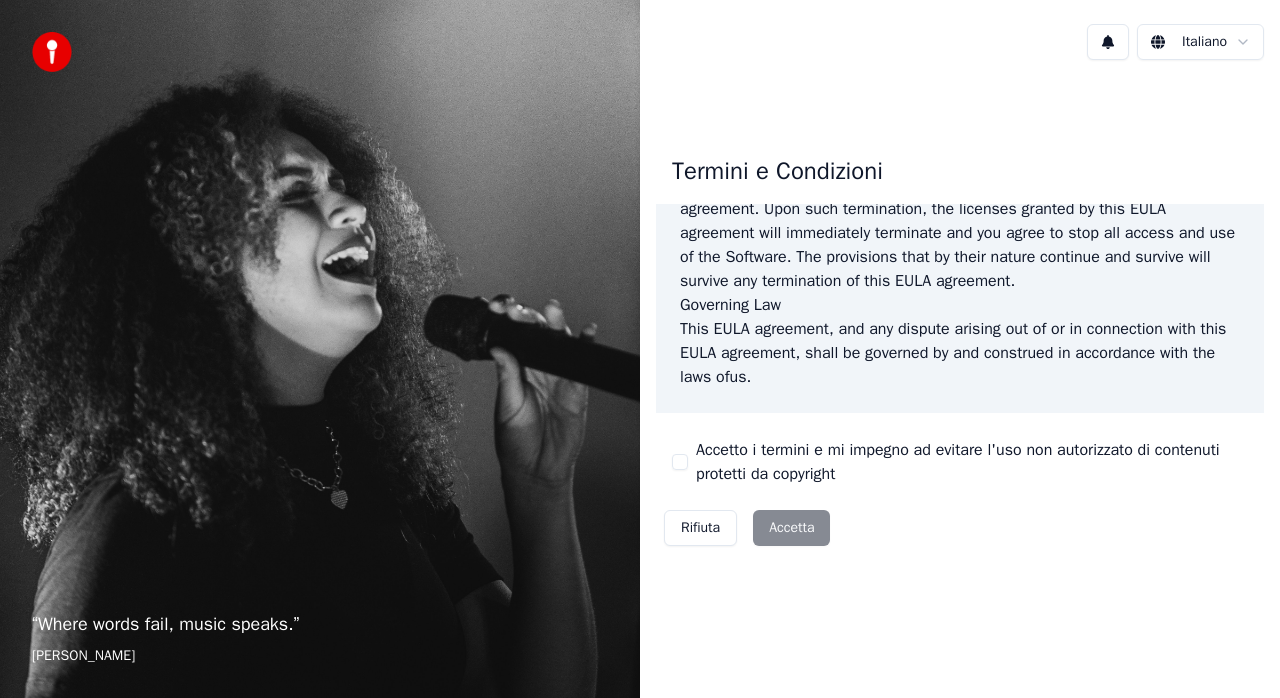 click on "Accetto i termini e mi impegno ad evitare l'uso non autorizzato di contenuti protetti da copyright" at bounding box center (972, 462) 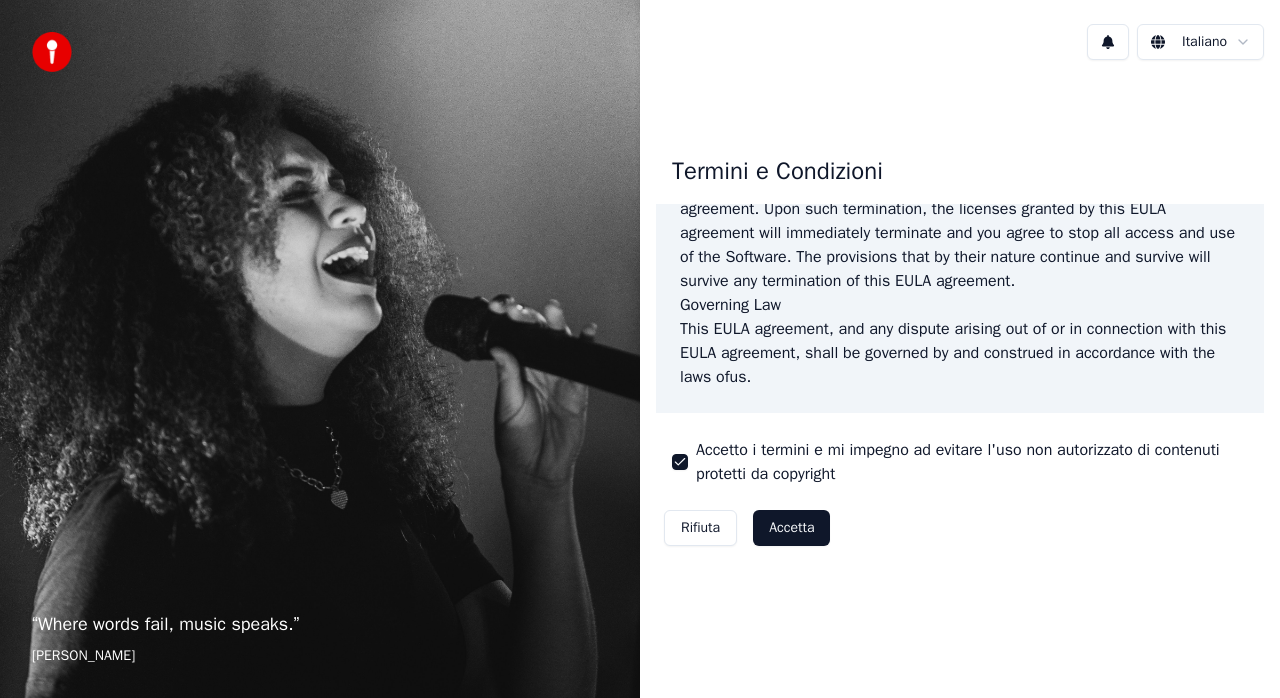 click on "Accetta" at bounding box center (791, 528) 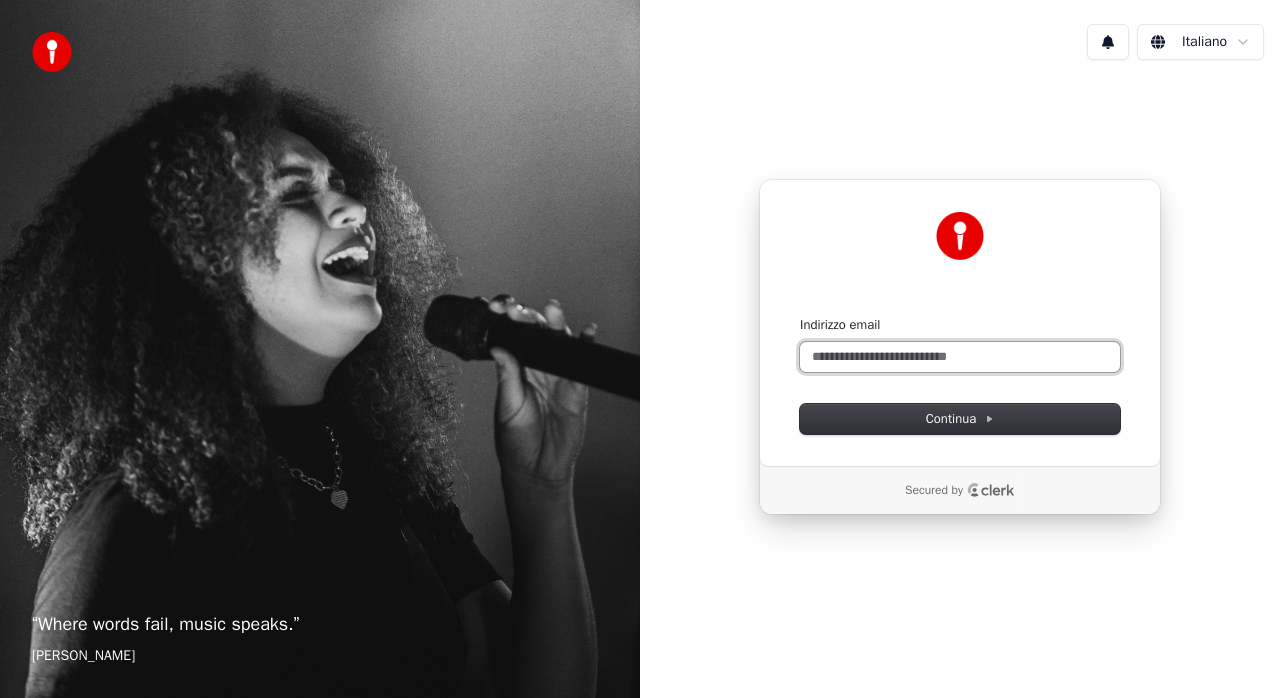 click on "Indirizzo email" at bounding box center [960, 357] 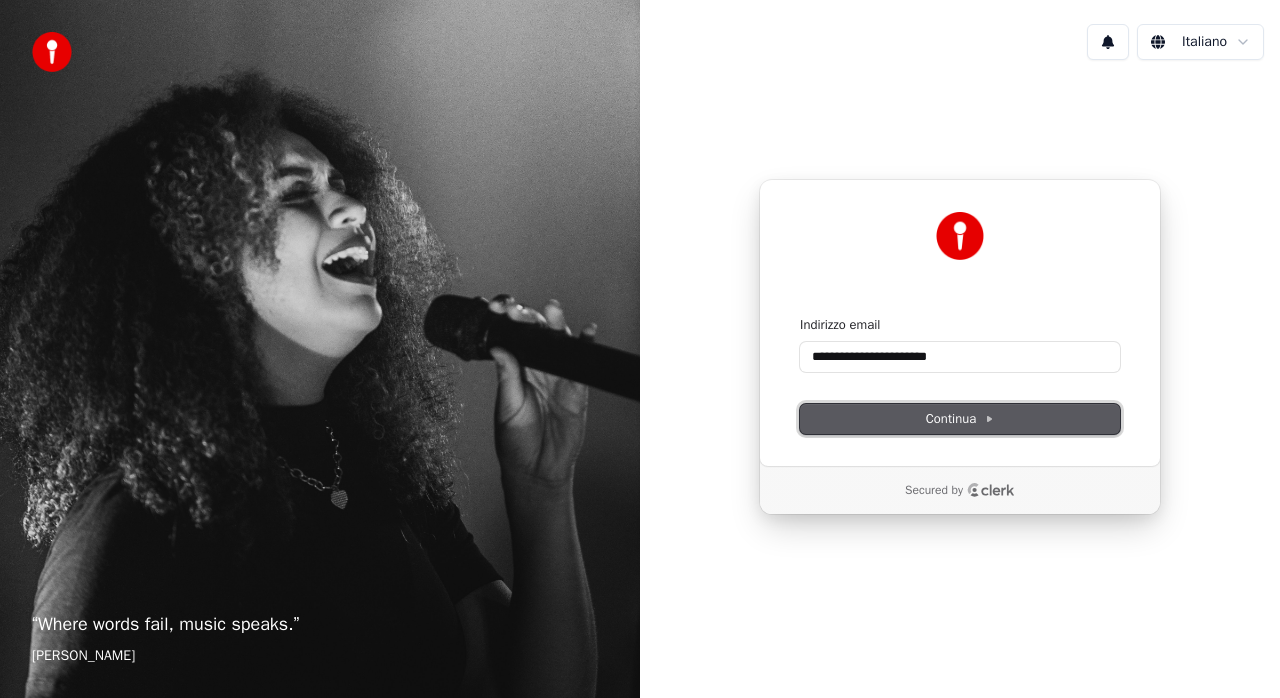 click on "Continua" at bounding box center [960, 419] 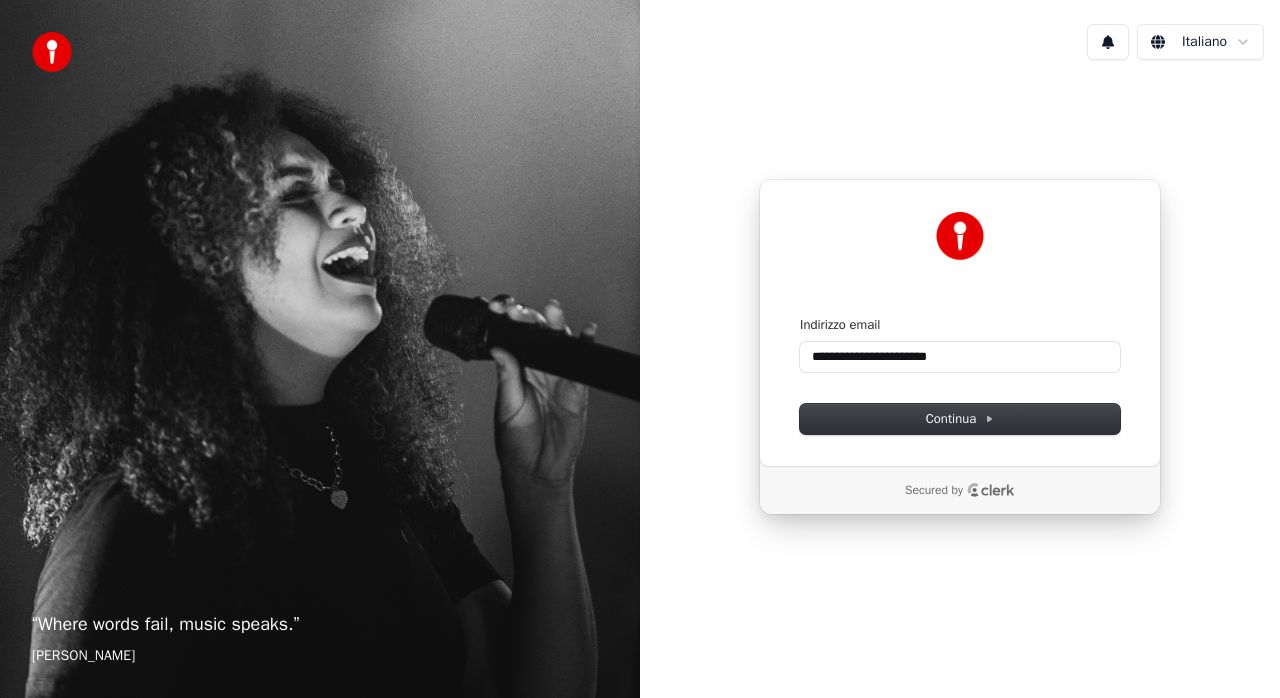 type on "**********" 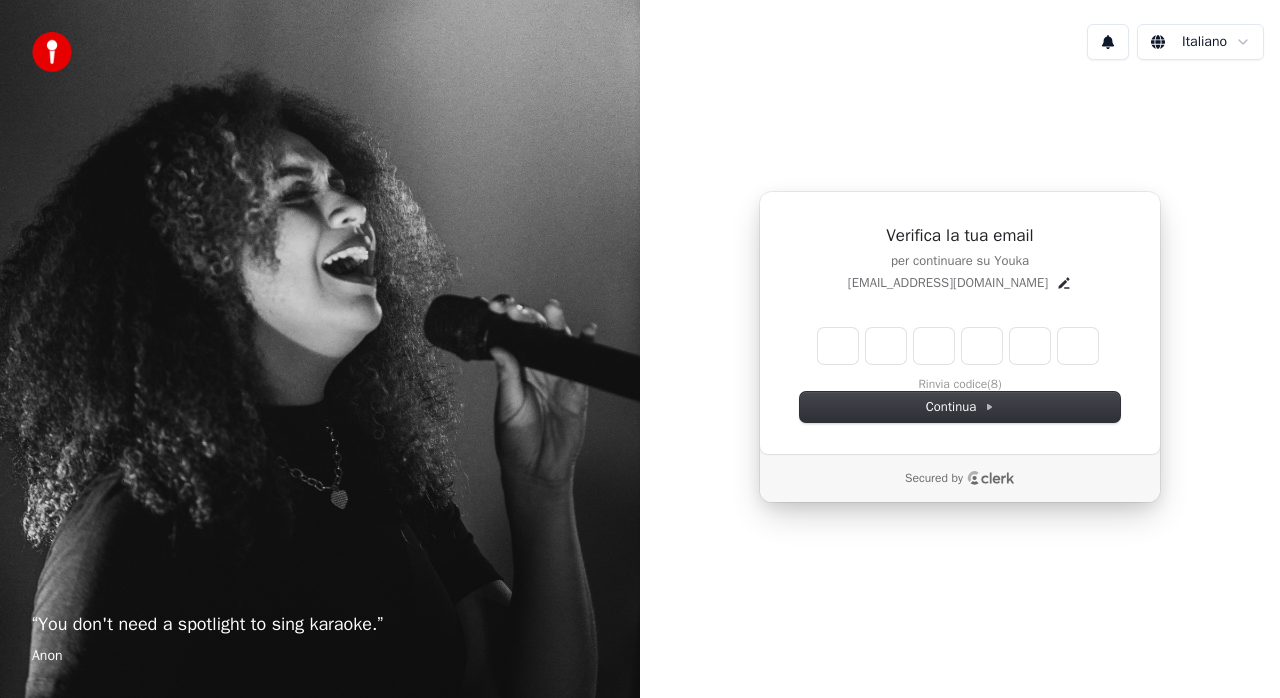 type on "*" 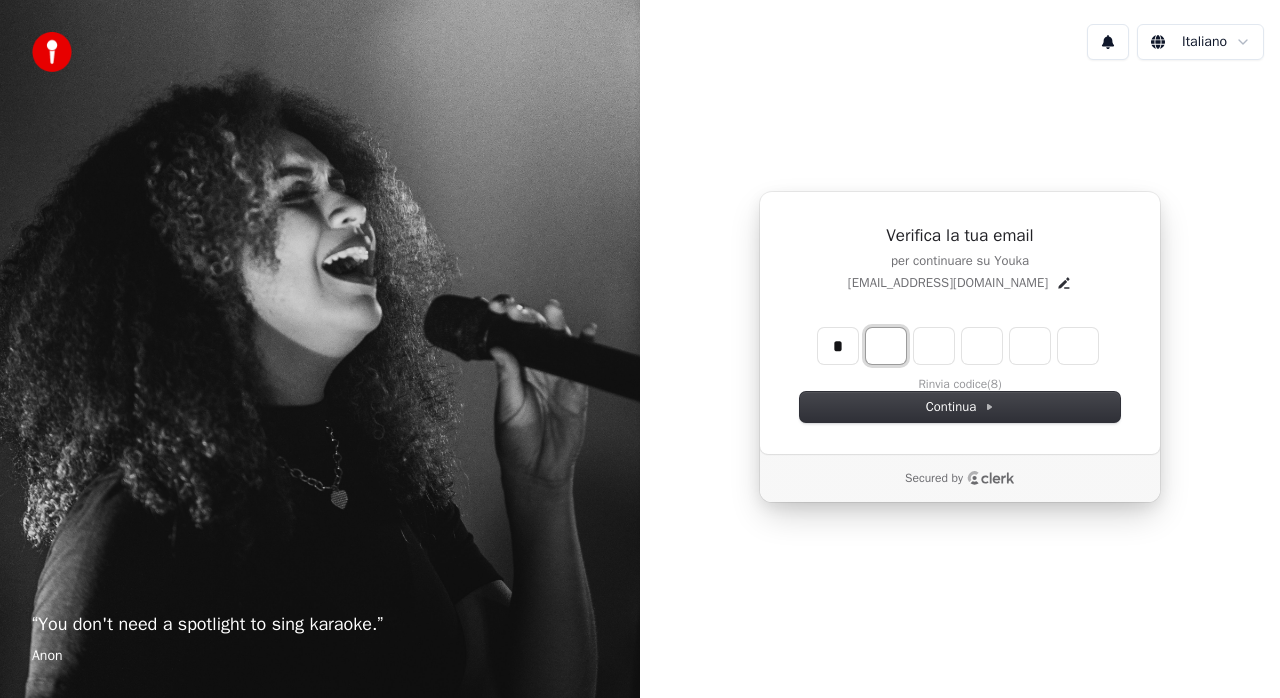 type on "*" 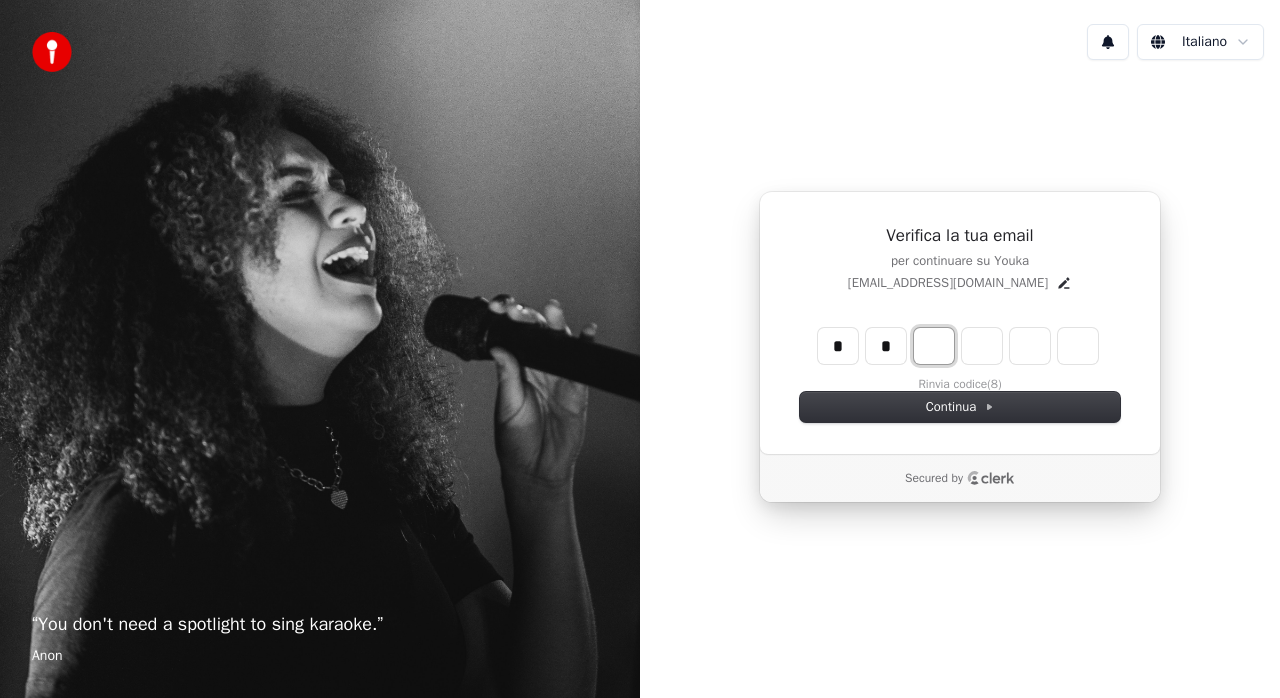 type on "**" 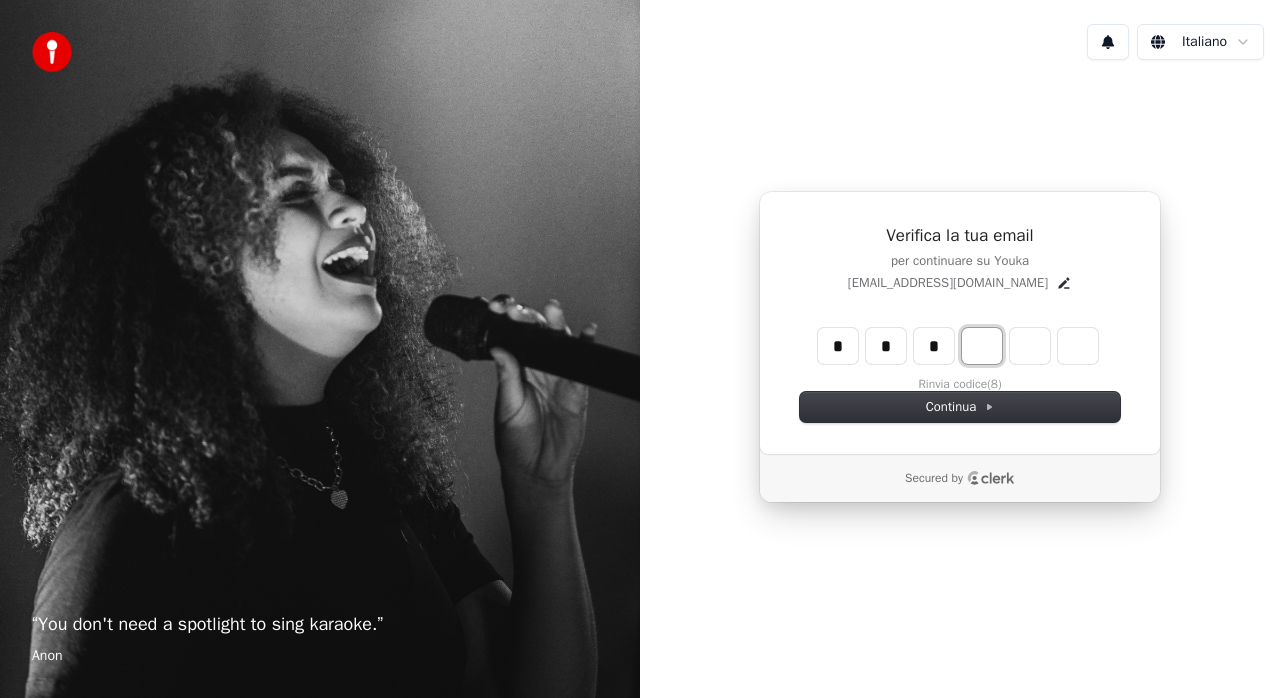 type on "***" 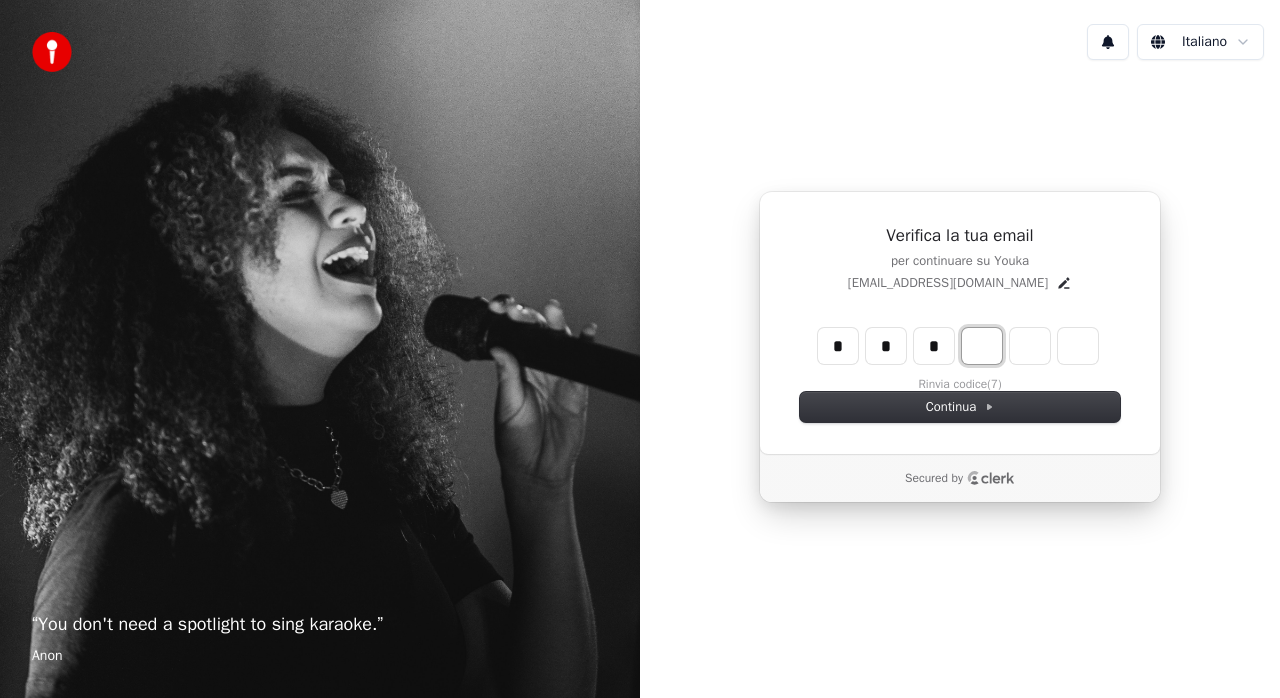 type on "*" 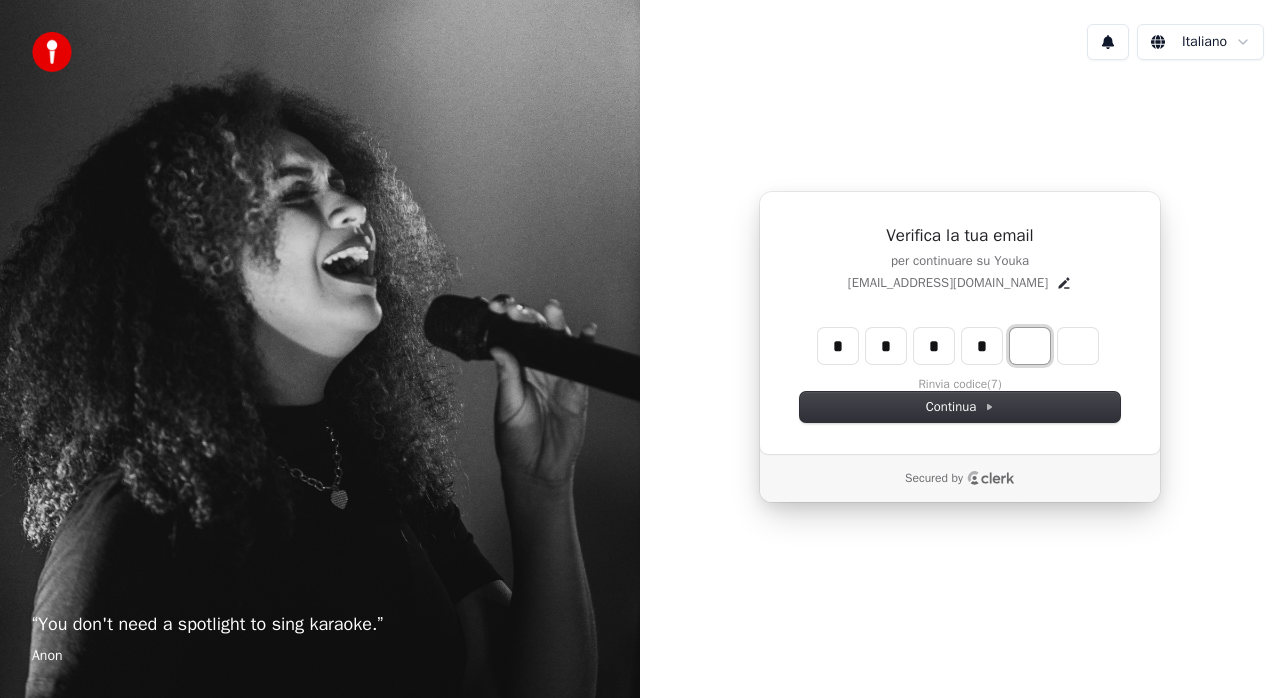 type on "****" 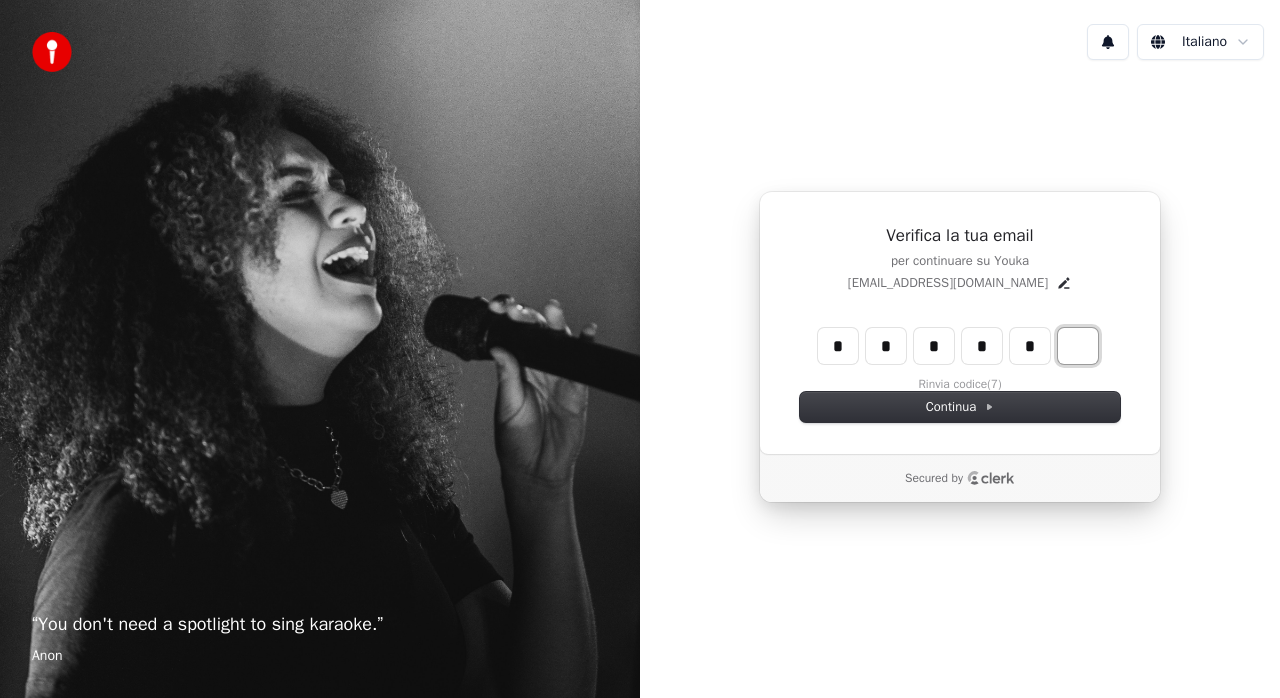 type on "******" 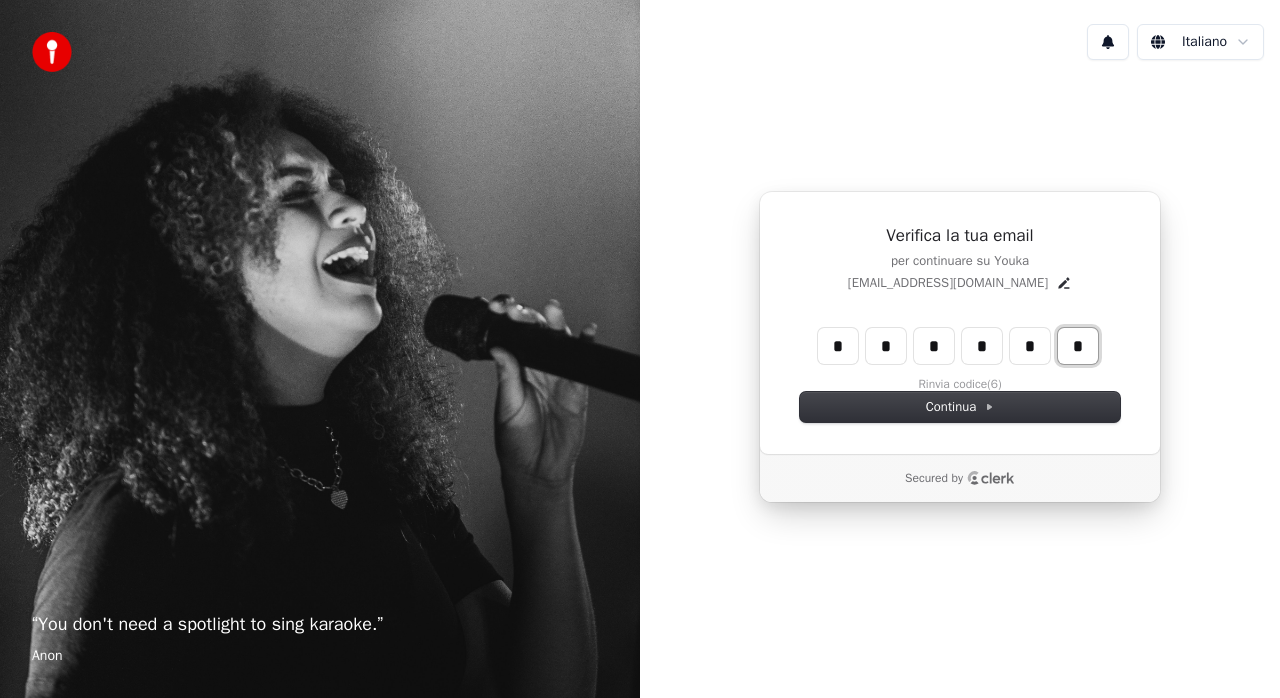 type on "*" 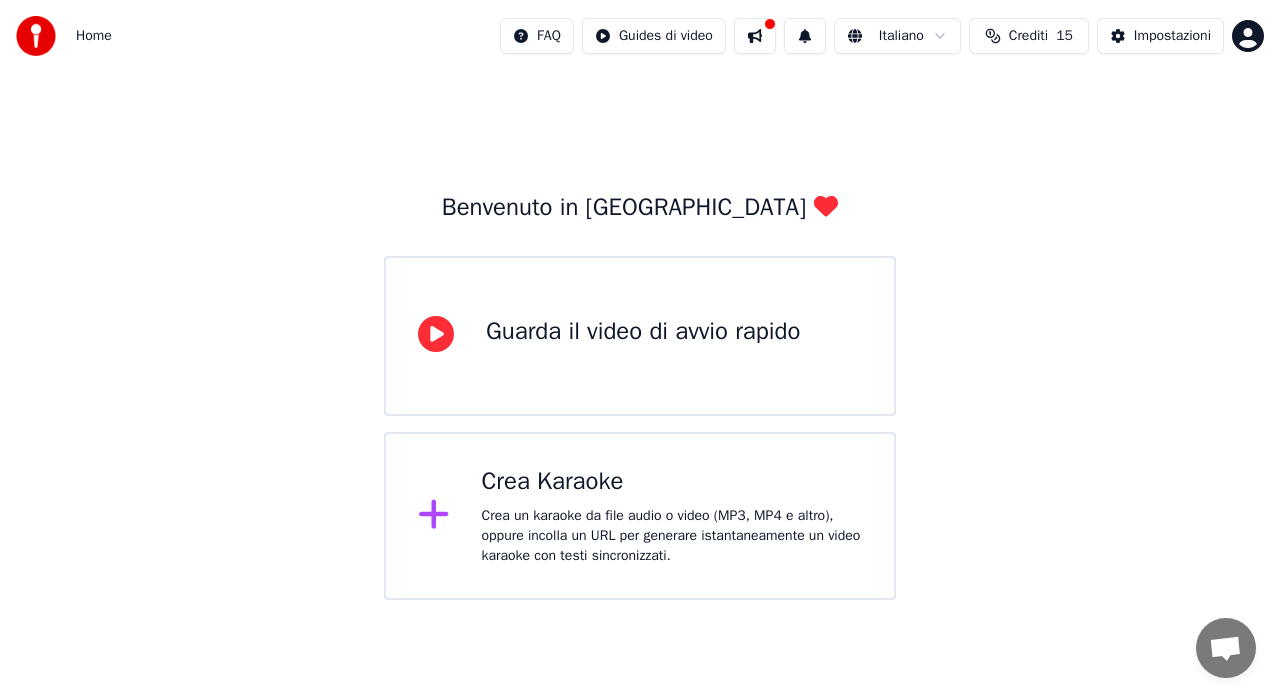 click on "Guarda il video di avvio rapido" at bounding box center (643, 332) 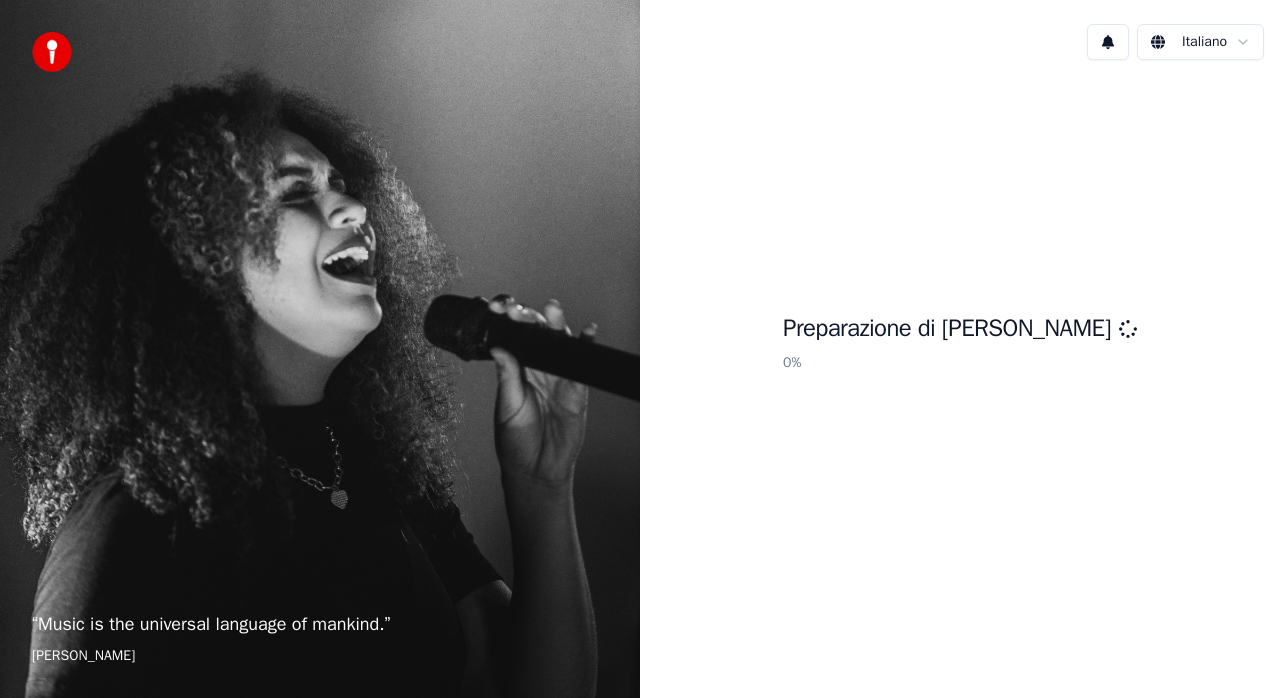 scroll, scrollTop: 0, scrollLeft: 0, axis: both 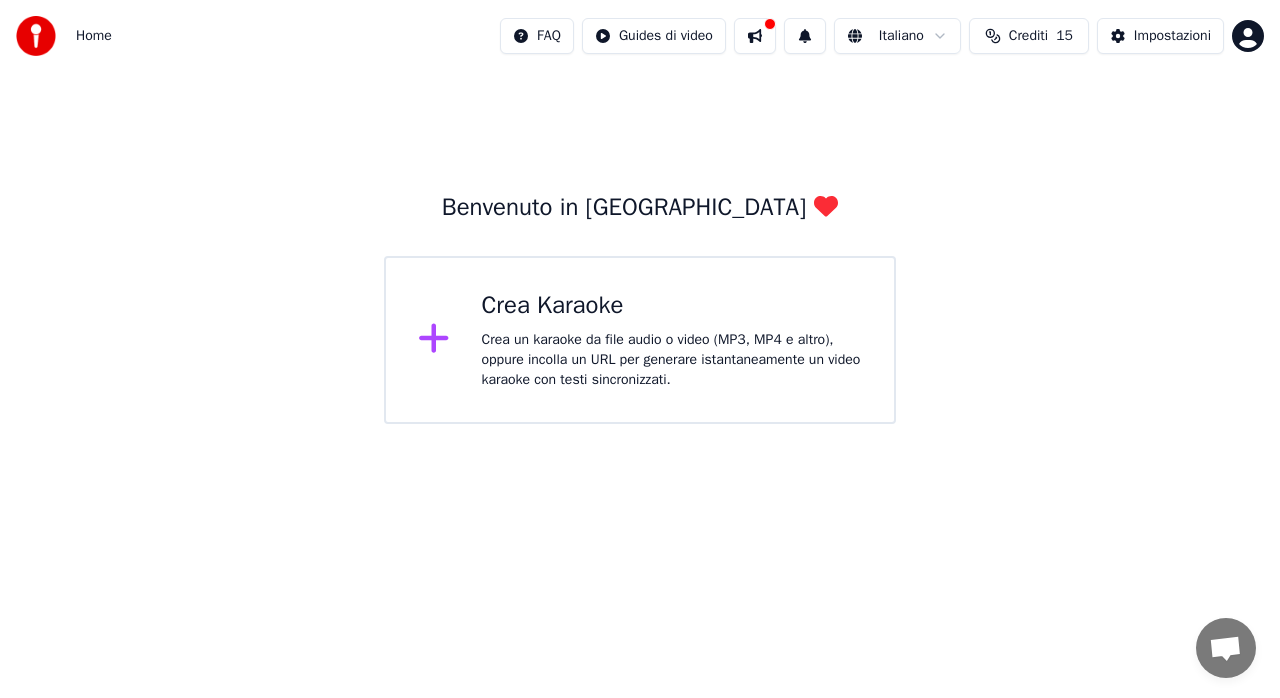 click on "Crea un karaoke da file audio o video (MP3, MP4 e altro), oppure incolla un URL per generare istantaneamente un video karaoke con testi sincronizzati." at bounding box center (672, 360) 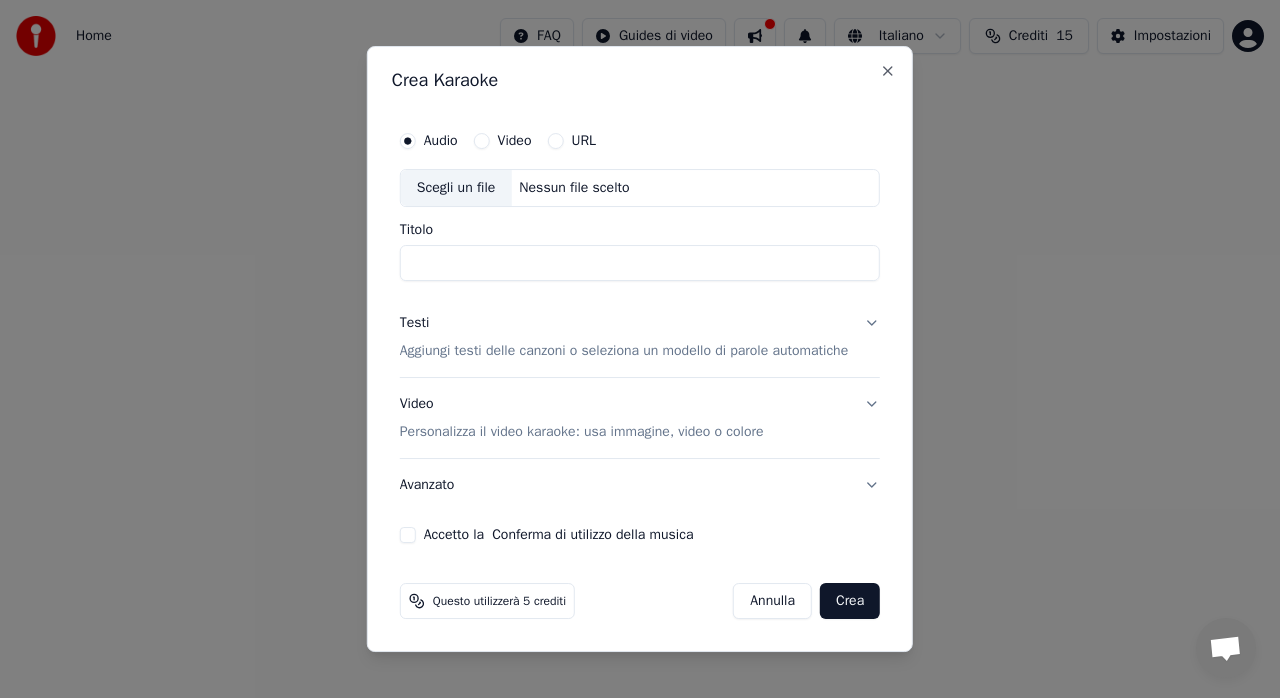 click on "Titolo" at bounding box center [640, 263] 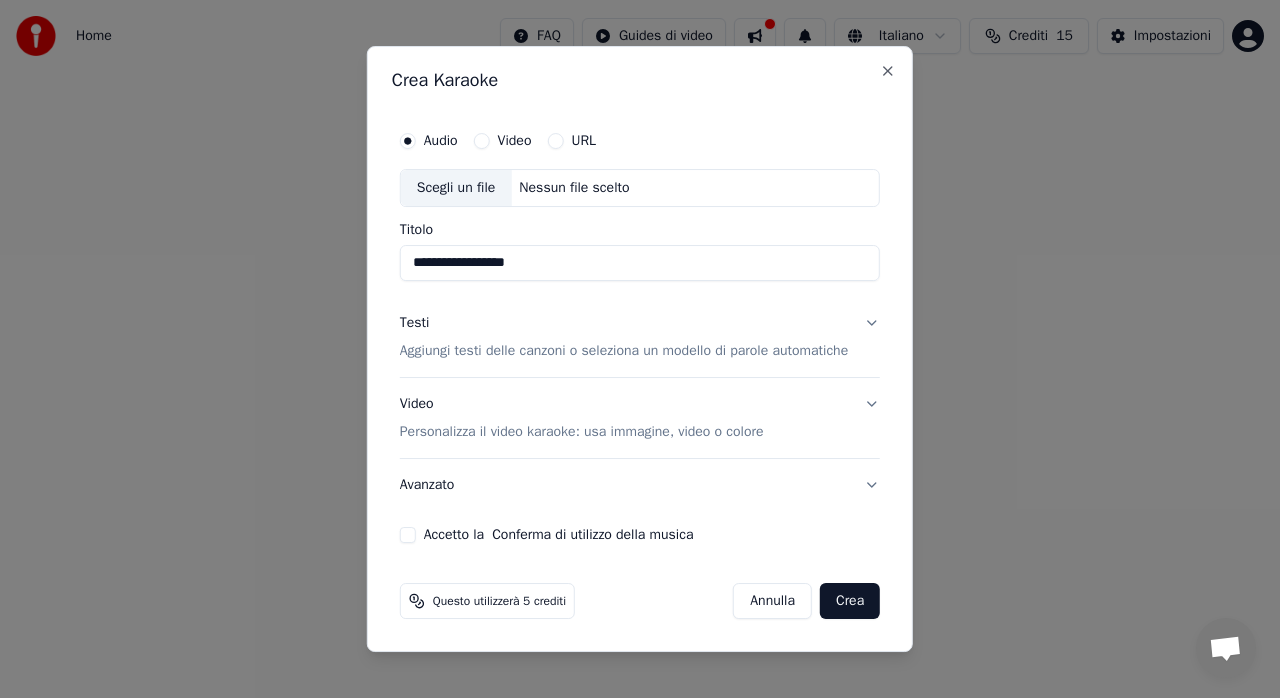 type on "**********" 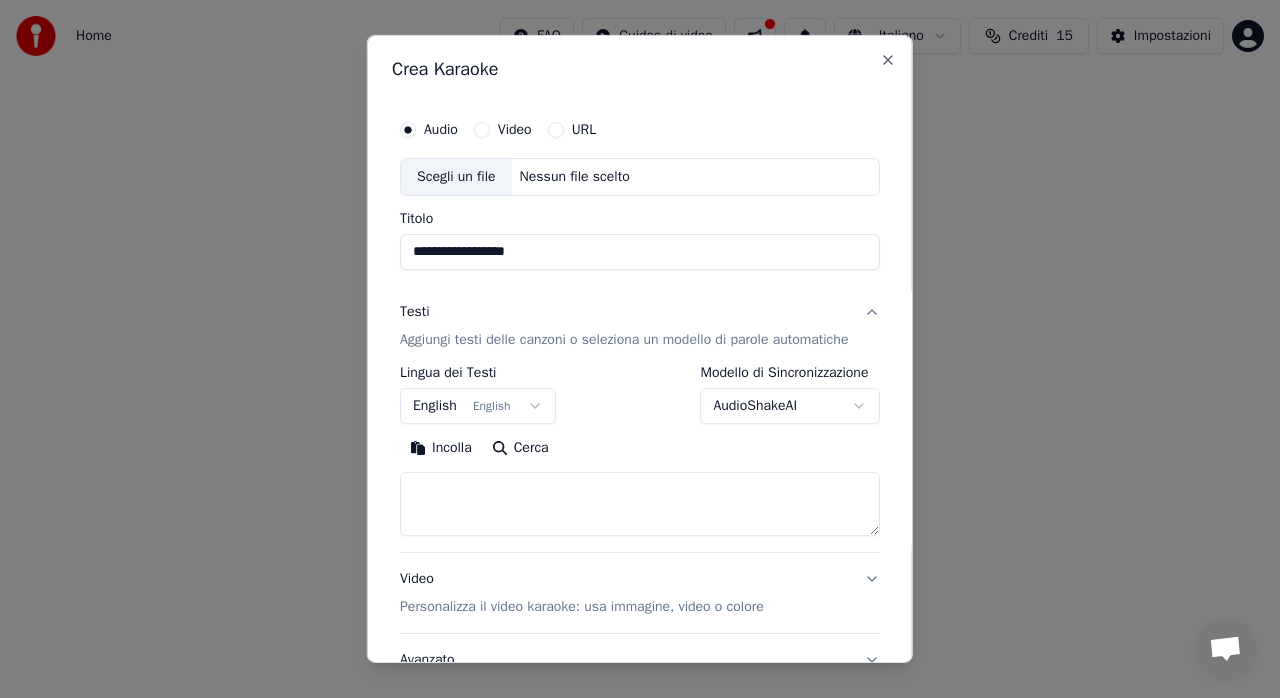 click on "English English" at bounding box center (478, 406) 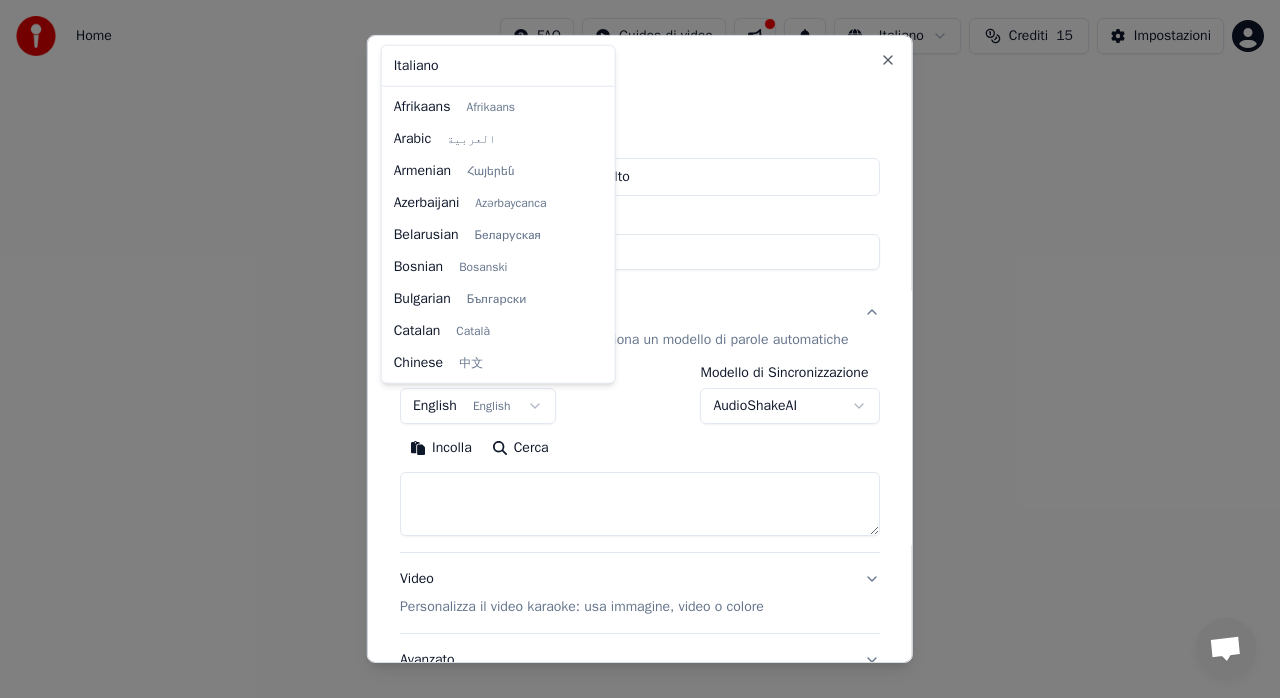 scroll, scrollTop: 160, scrollLeft: 0, axis: vertical 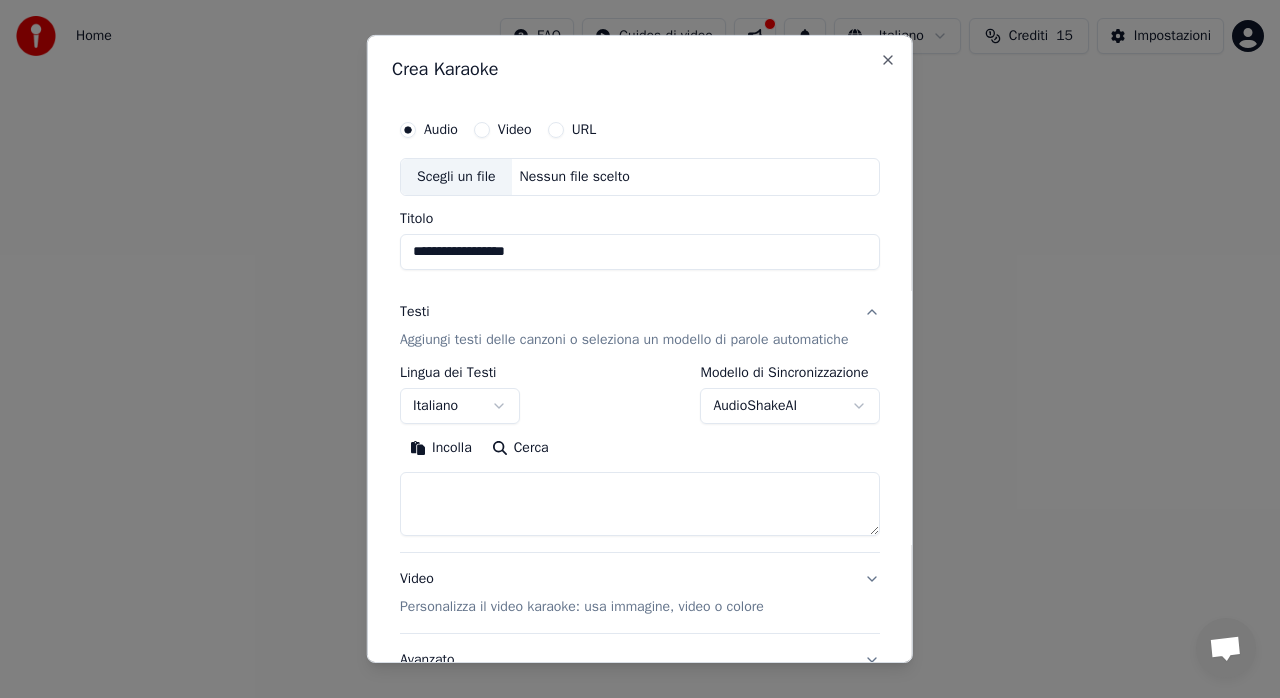 click on "**********" at bounding box center [640, 212] 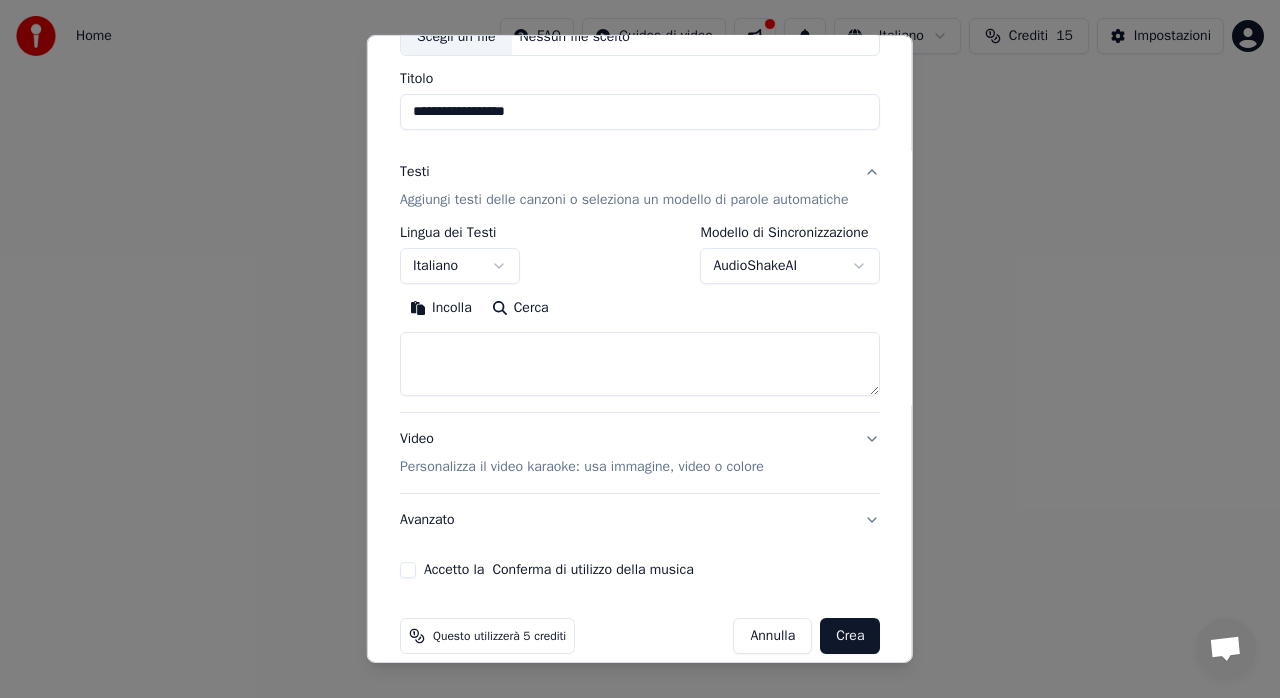 scroll, scrollTop: 161, scrollLeft: 0, axis: vertical 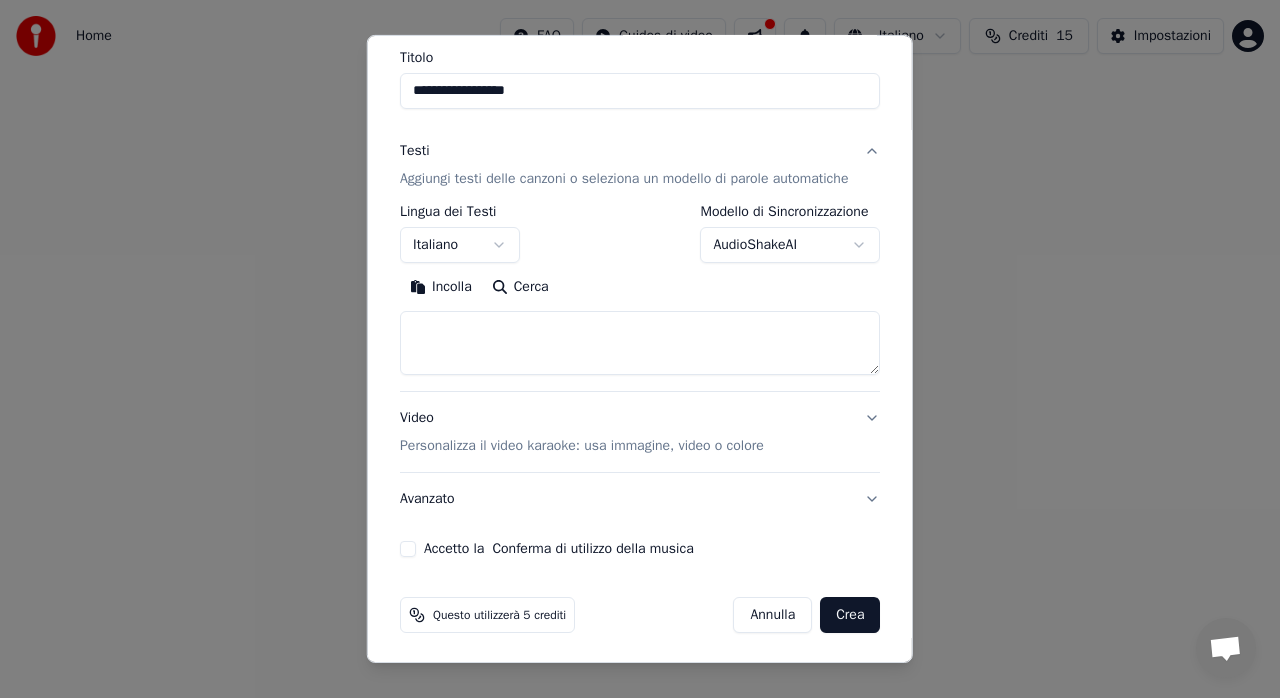 click on "Crea" at bounding box center [850, 615] 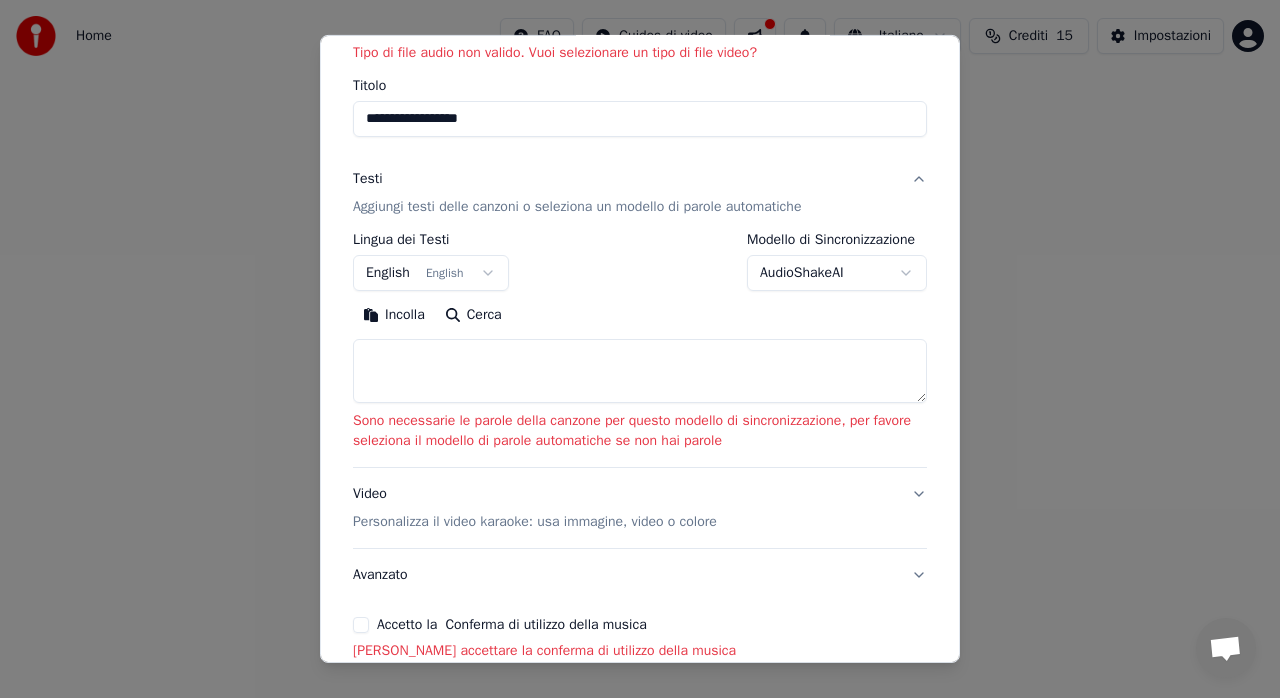 scroll, scrollTop: 189, scrollLeft: 0, axis: vertical 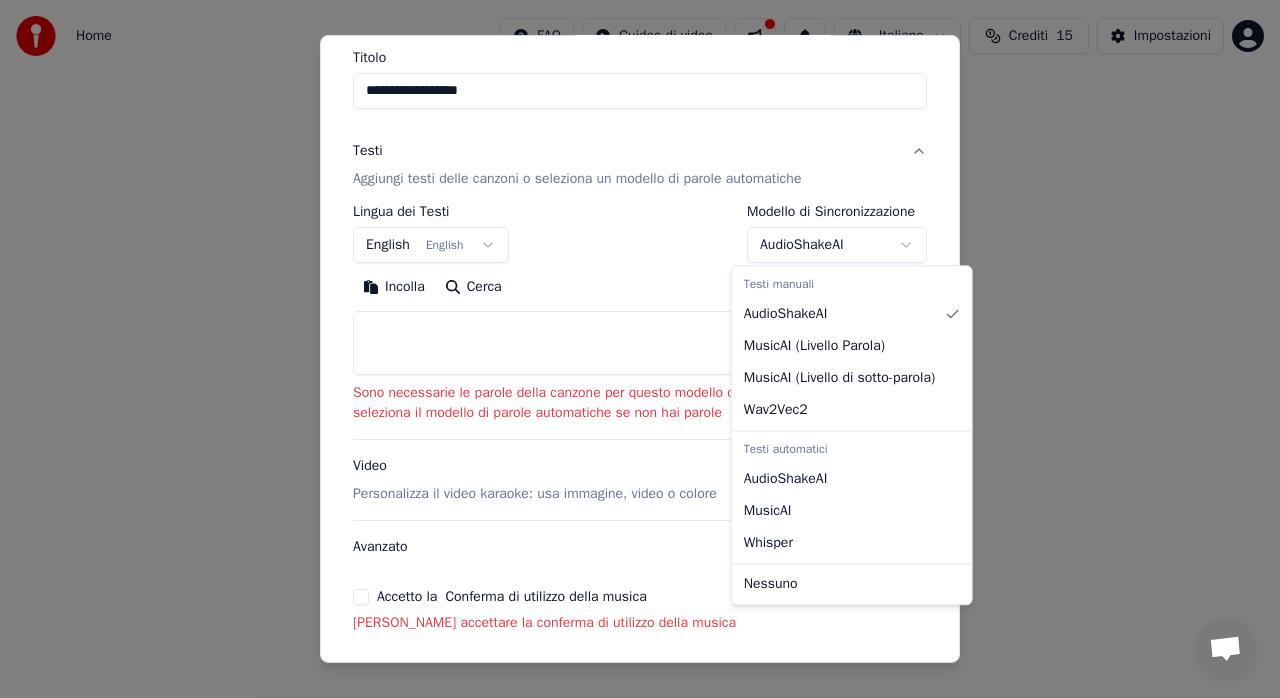 click on "**********" at bounding box center [640, 212] 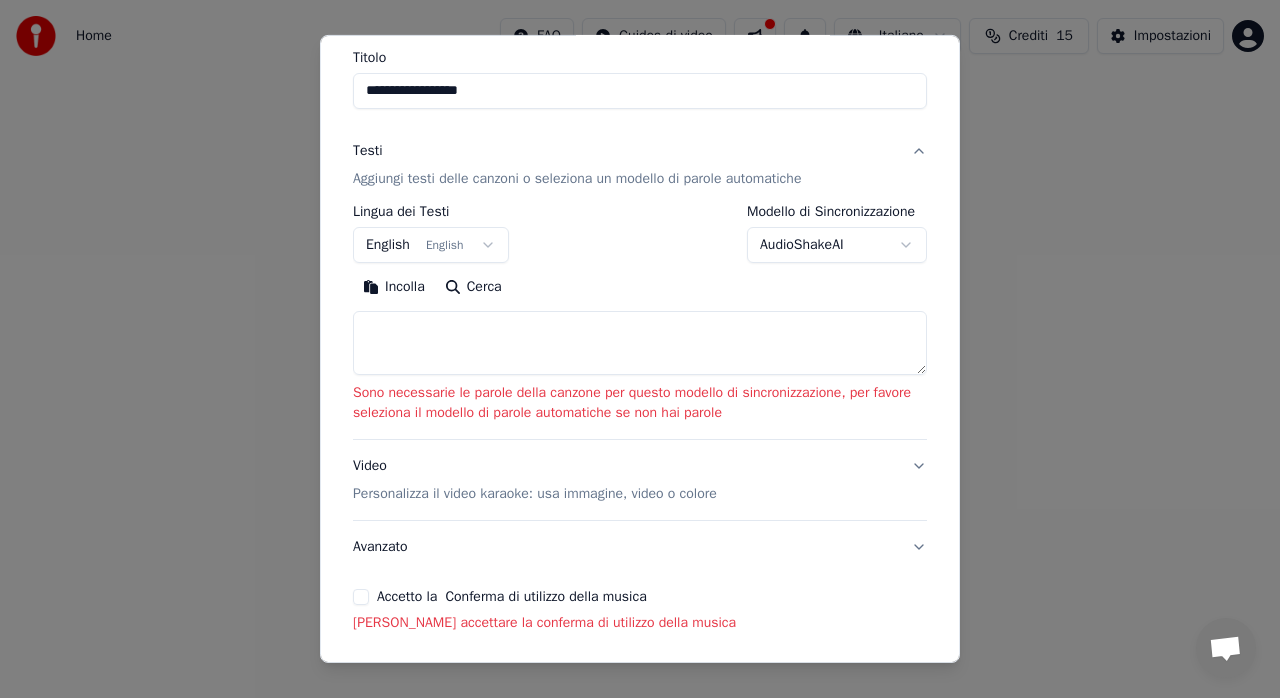 click on "**********" at bounding box center [640, 212] 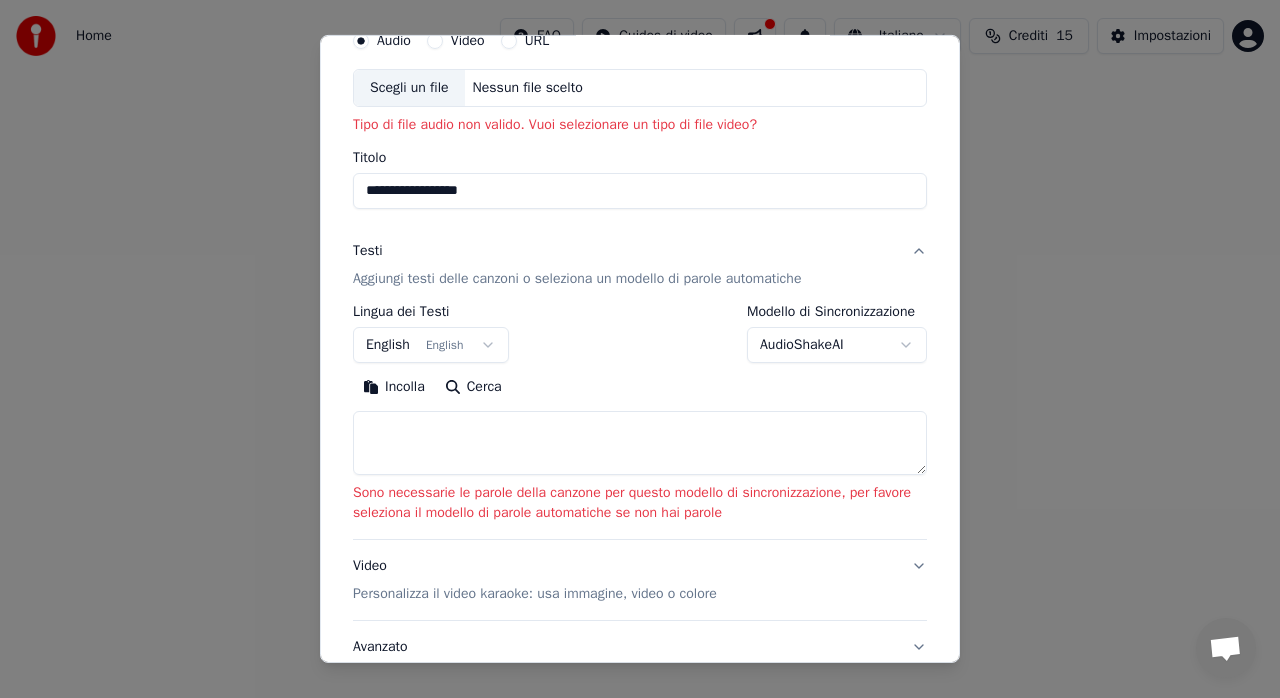 click on "Aggiungi testi delle canzoni o seleziona un modello di parole automatiche" at bounding box center (577, 279) 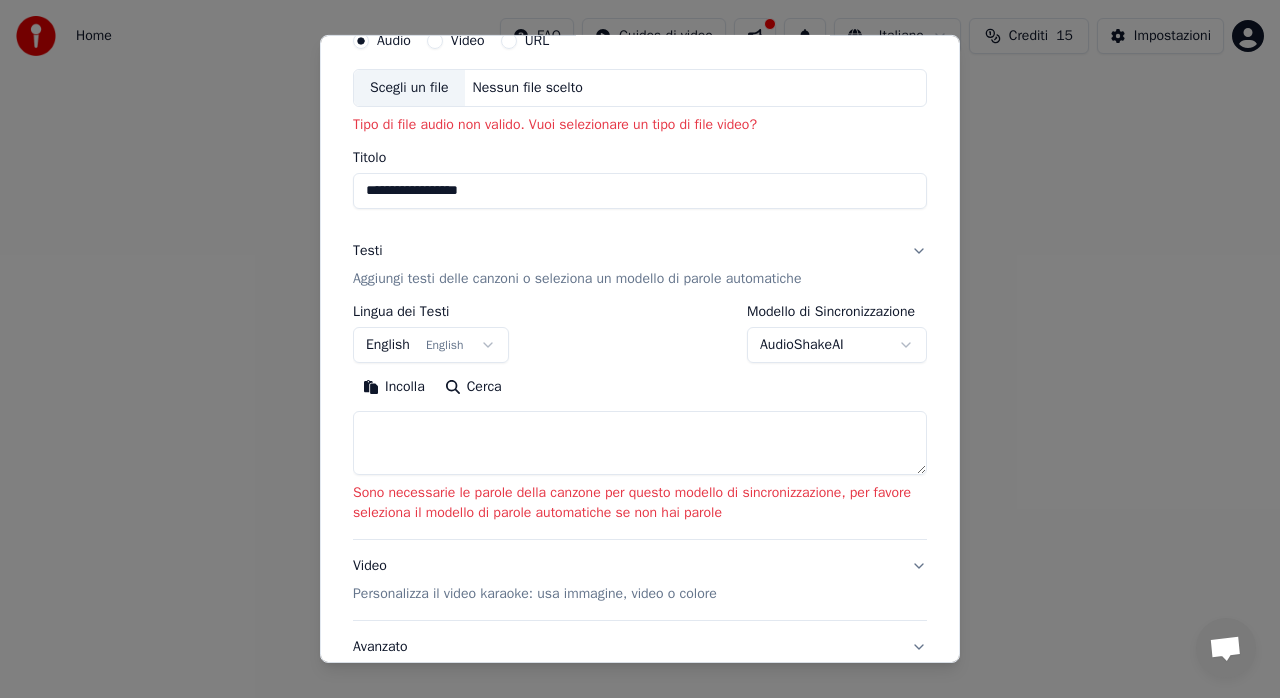 scroll, scrollTop: 32, scrollLeft: 0, axis: vertical 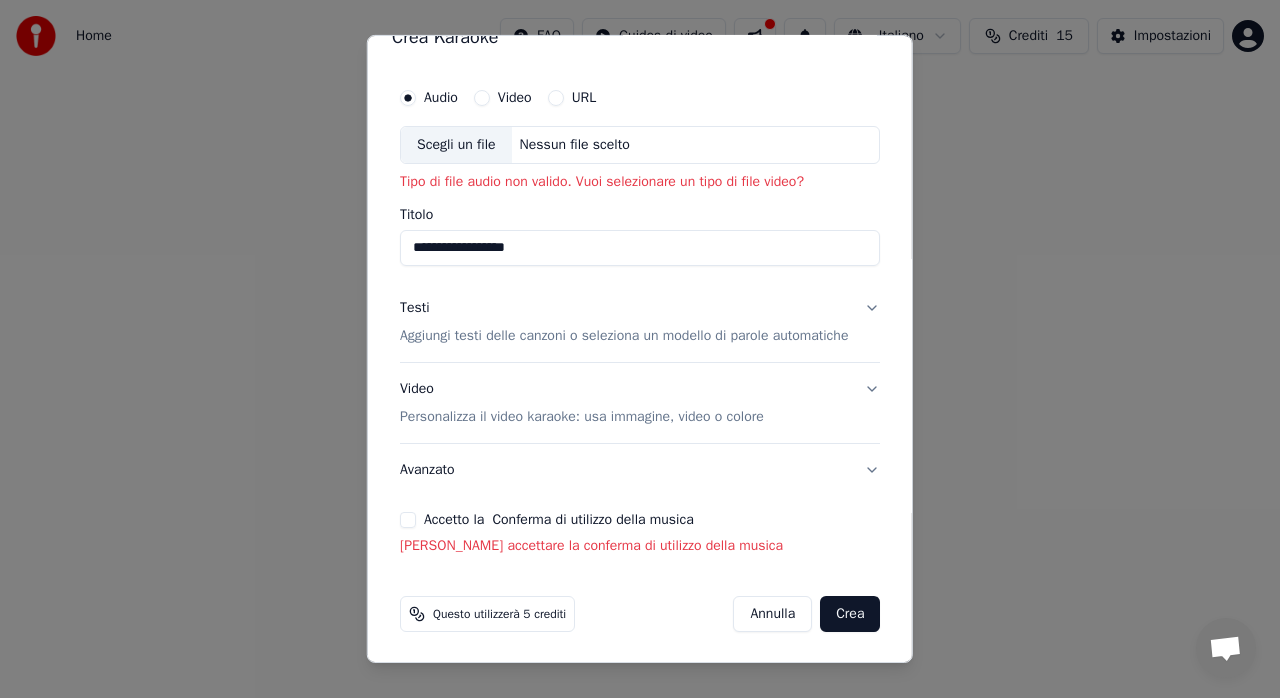 click on "Testi Aggiungi testi delle canzoni o seleziona un modello di parole automatiche" at bounding box center (640, 322) 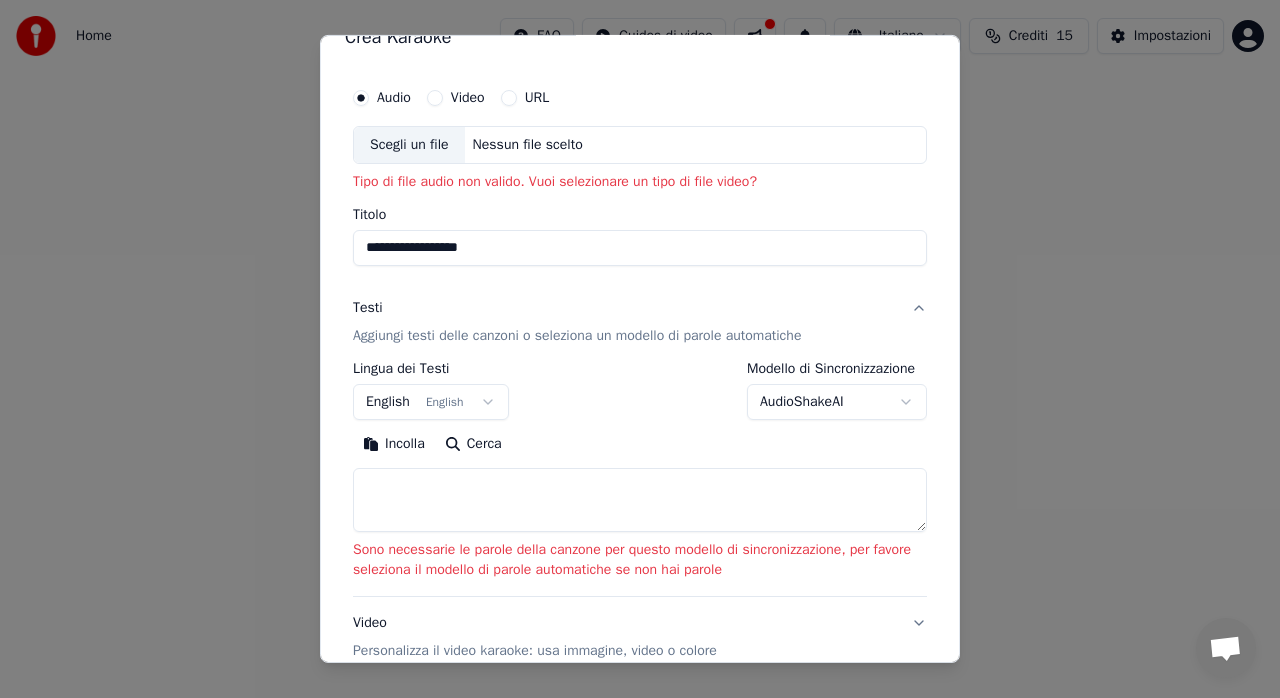 scroll, scrollTop: 89, scrollLeft: 0, axis: vertical 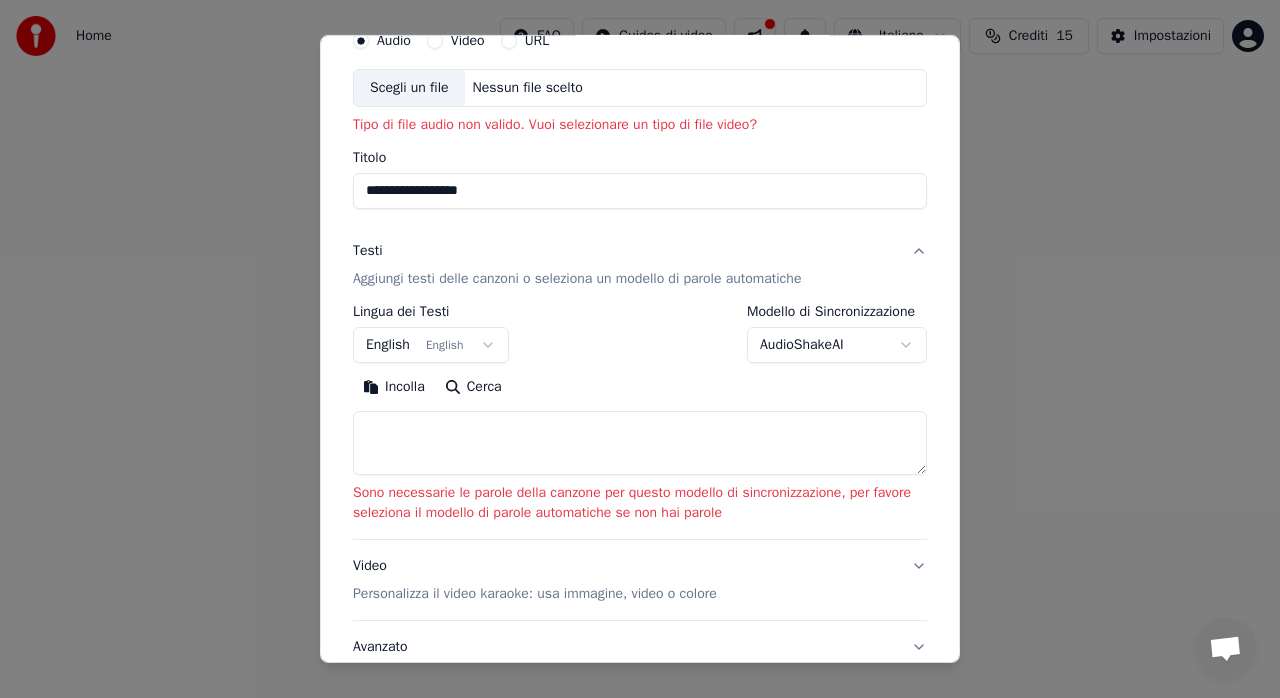 click on "English English" at bounding box center [431, 345] 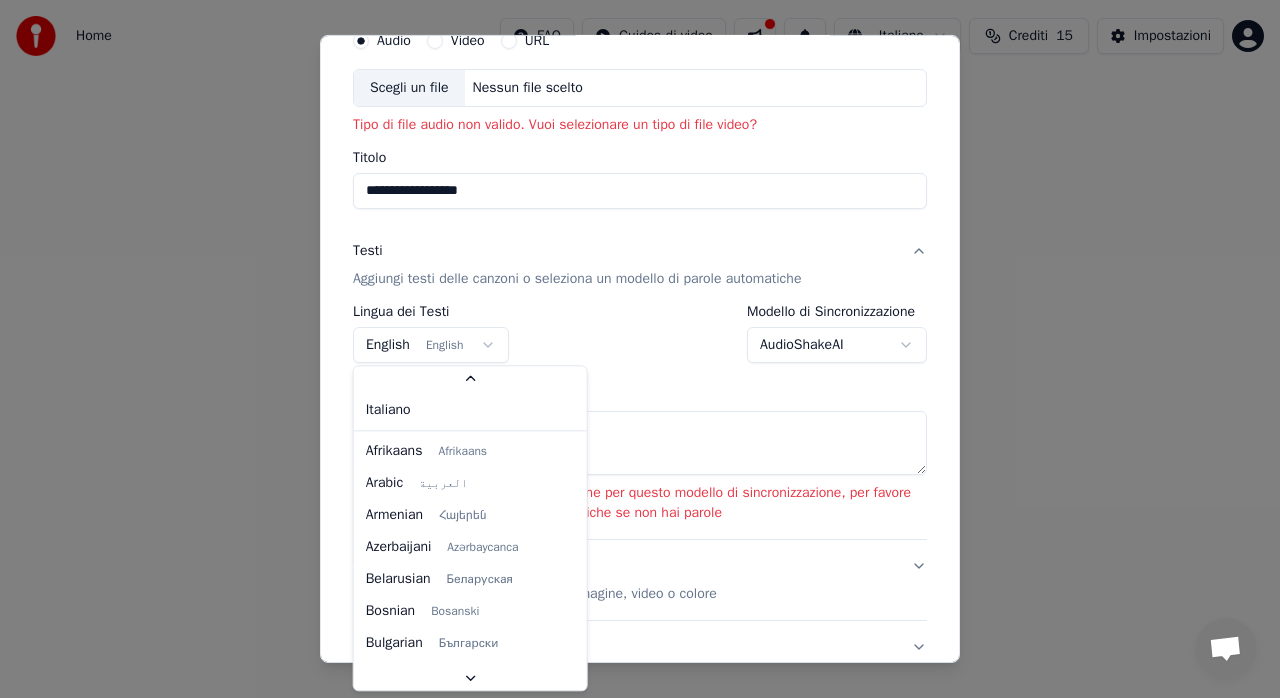 scroll, scrollTop: 56, scrollLeft: 0, axis: vertical 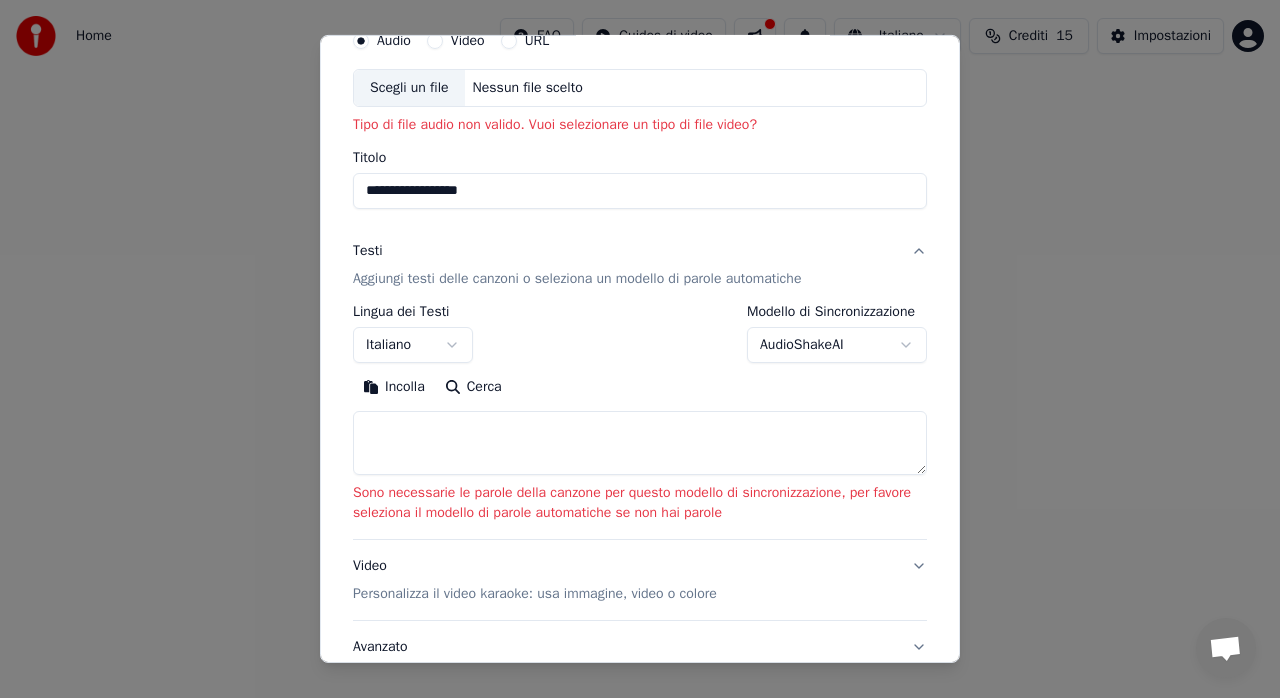click on "Incolla" at bounding box center [394, 387] 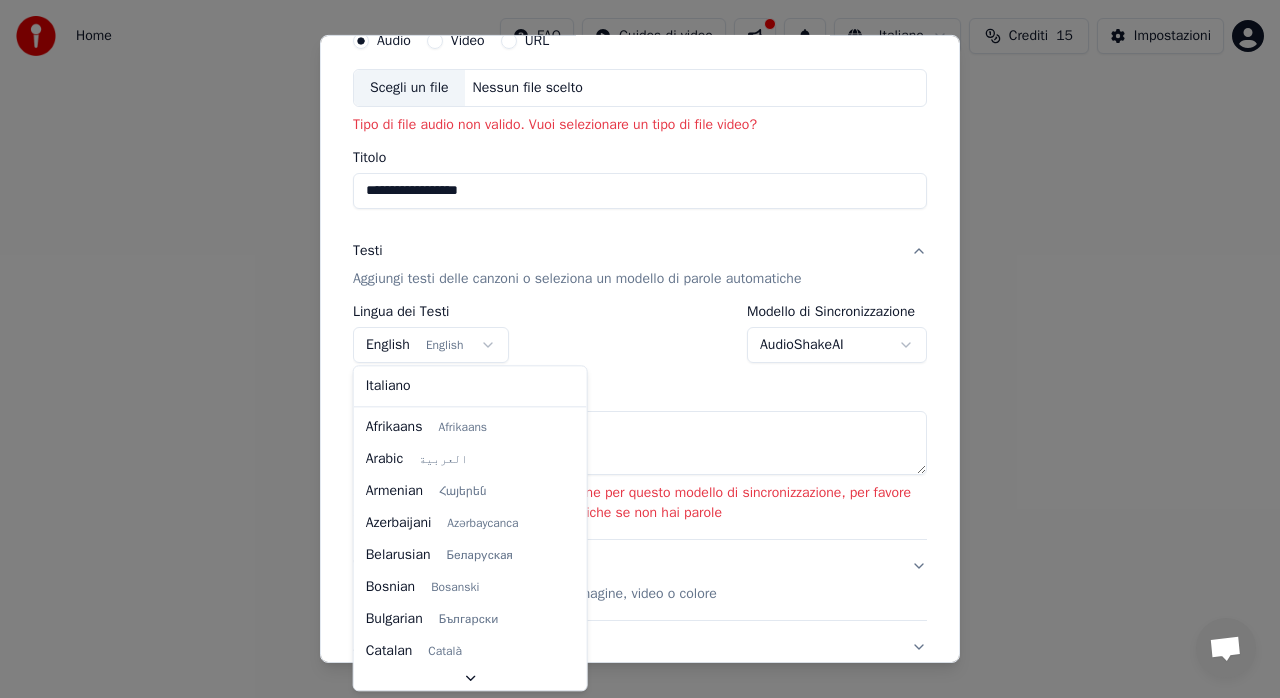 click on "**********" at bounding box center (640, 212) 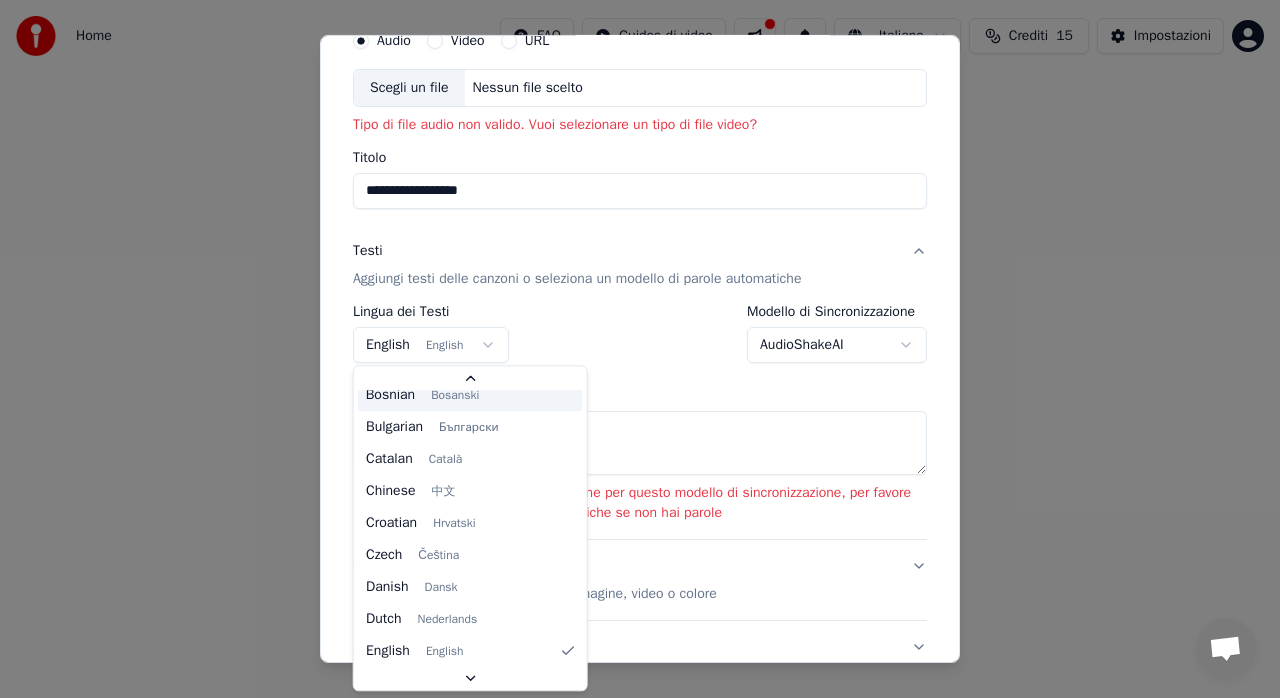 scroll, scrollTop: 24, scrollLeft: 0, axis: vertical 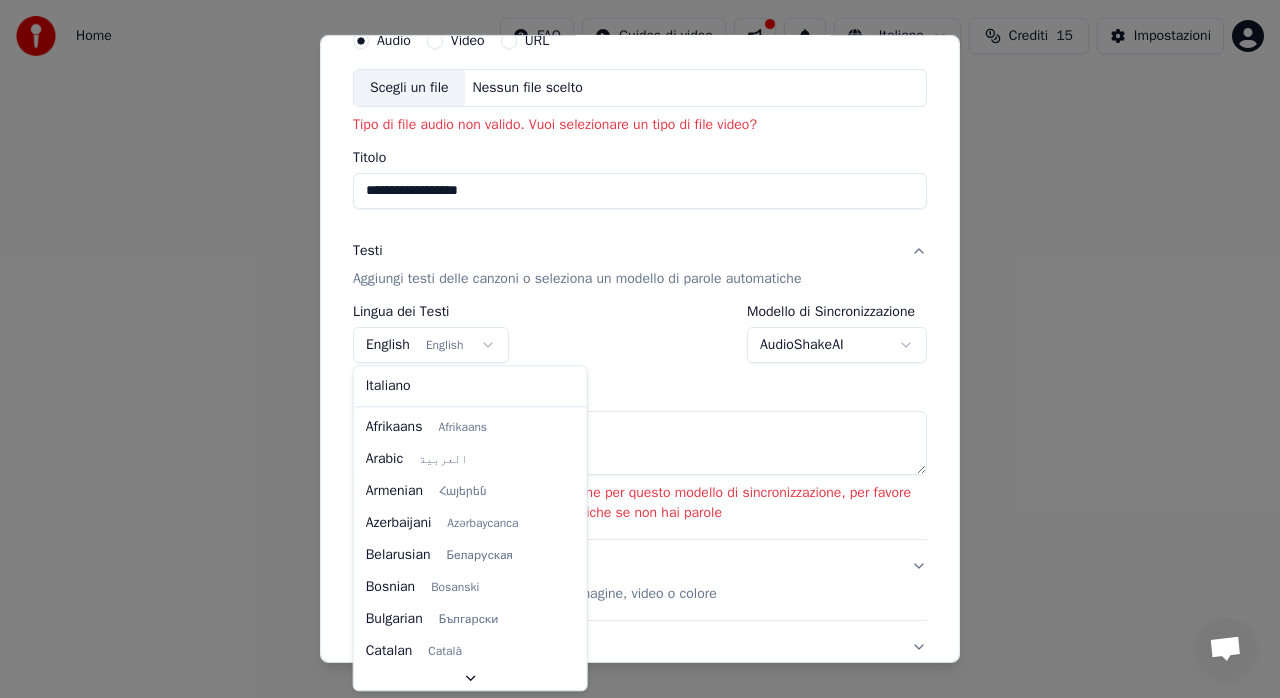 select on "**" 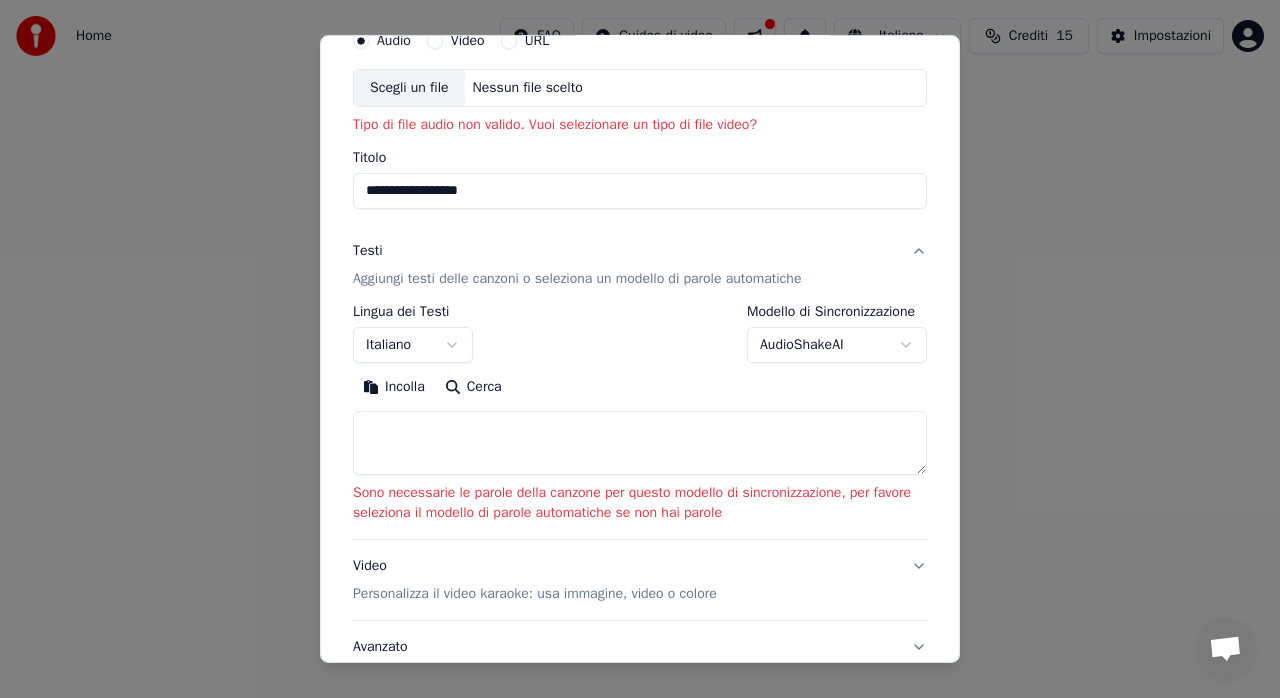 click on "Aggiungi testi delle canzoni o seleziona un modello di parole automatiche" at bounding box center (577, 279) 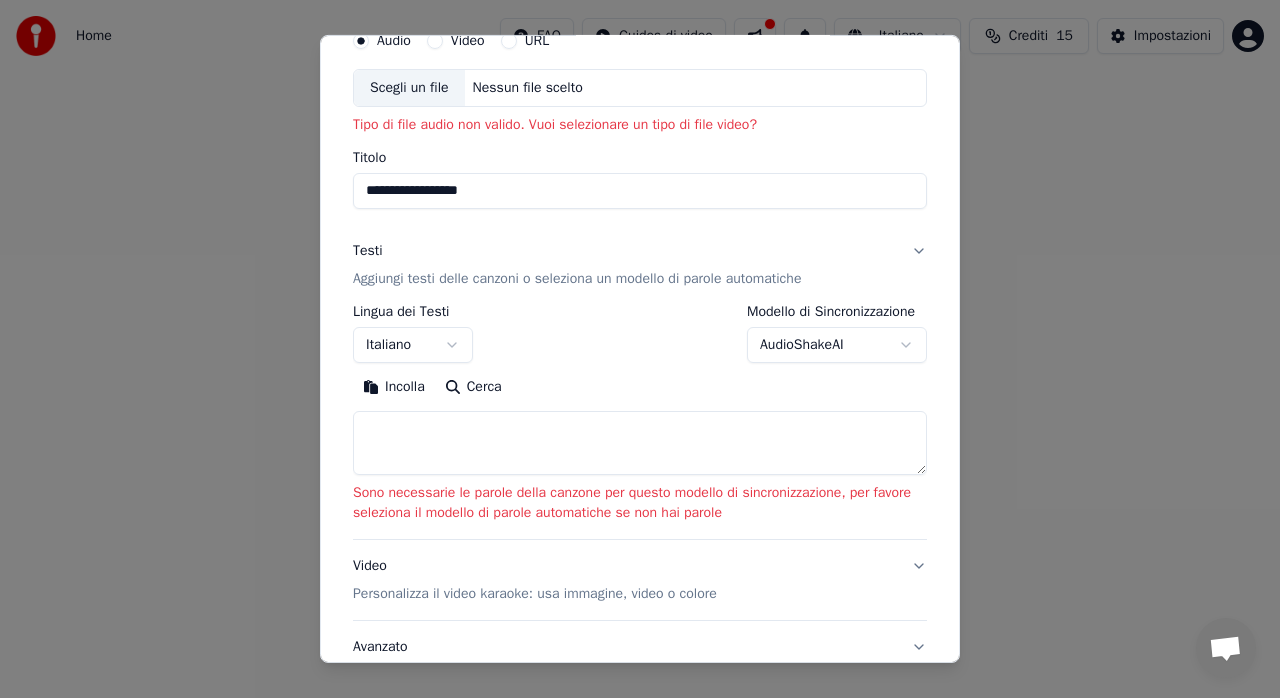 scroll, scrollTop: 32, scrollLeft: 0, axis: vertical 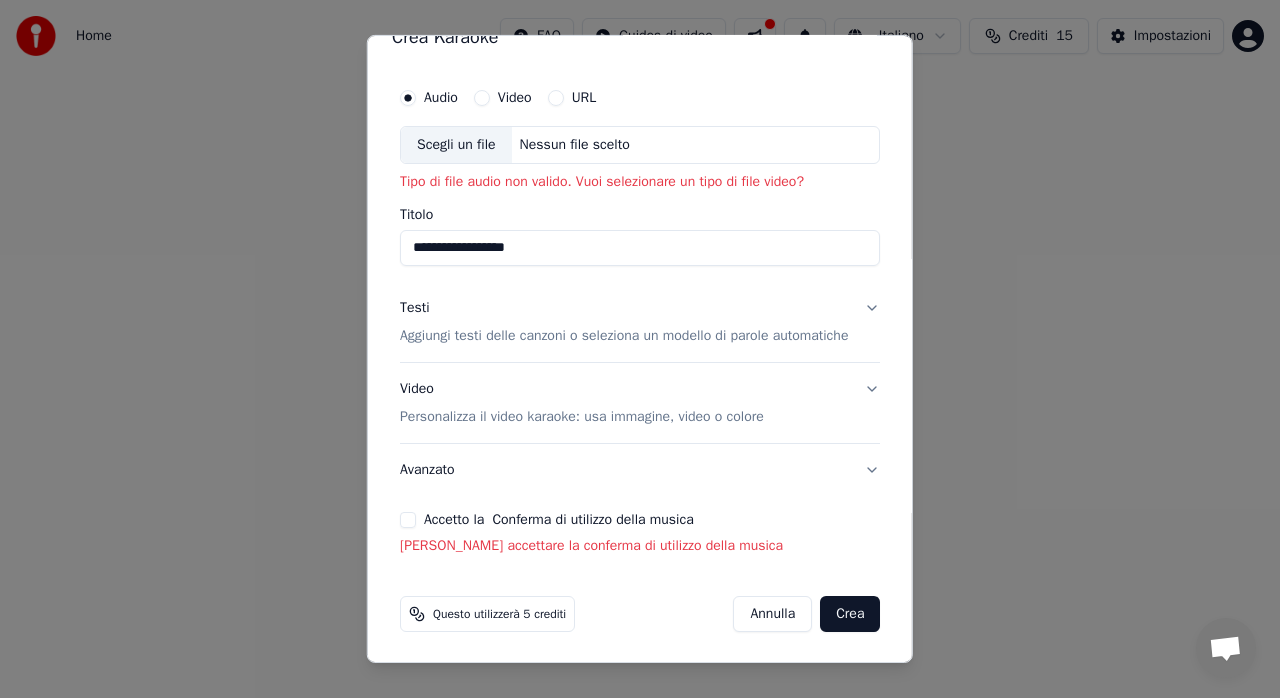 click on "Video" at bounding box center [515, 98] 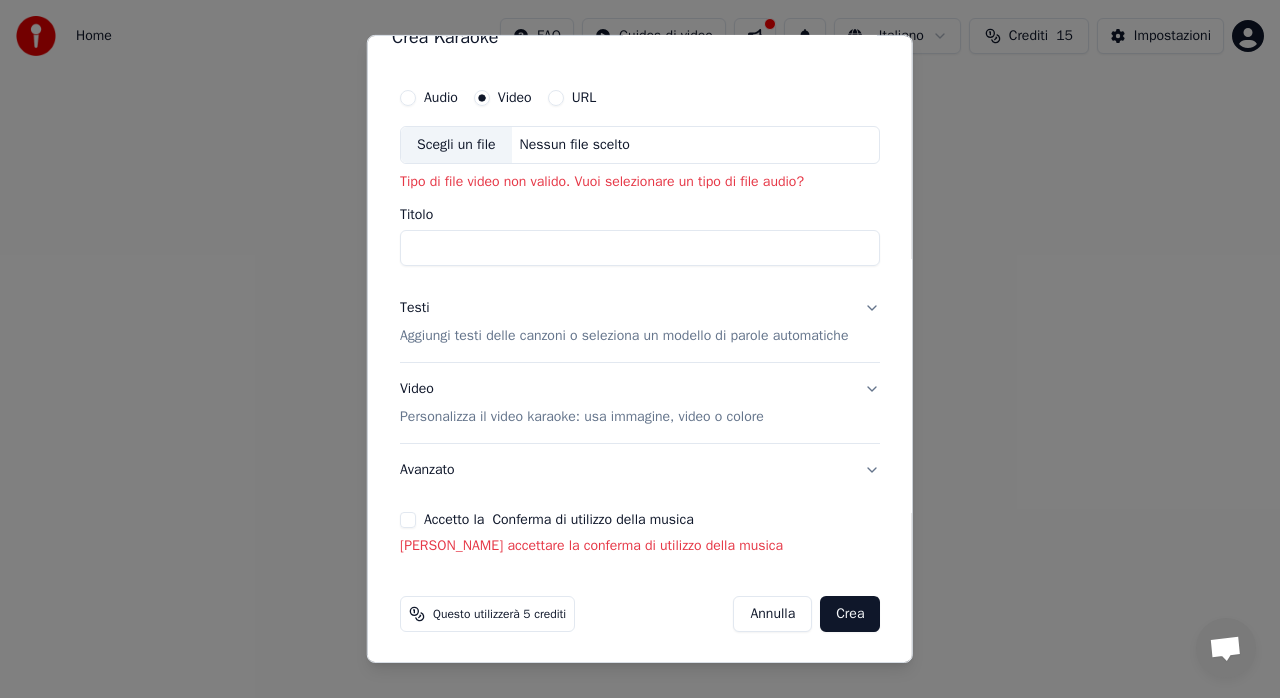 click on "Crea" at bounding box center (850, 614) 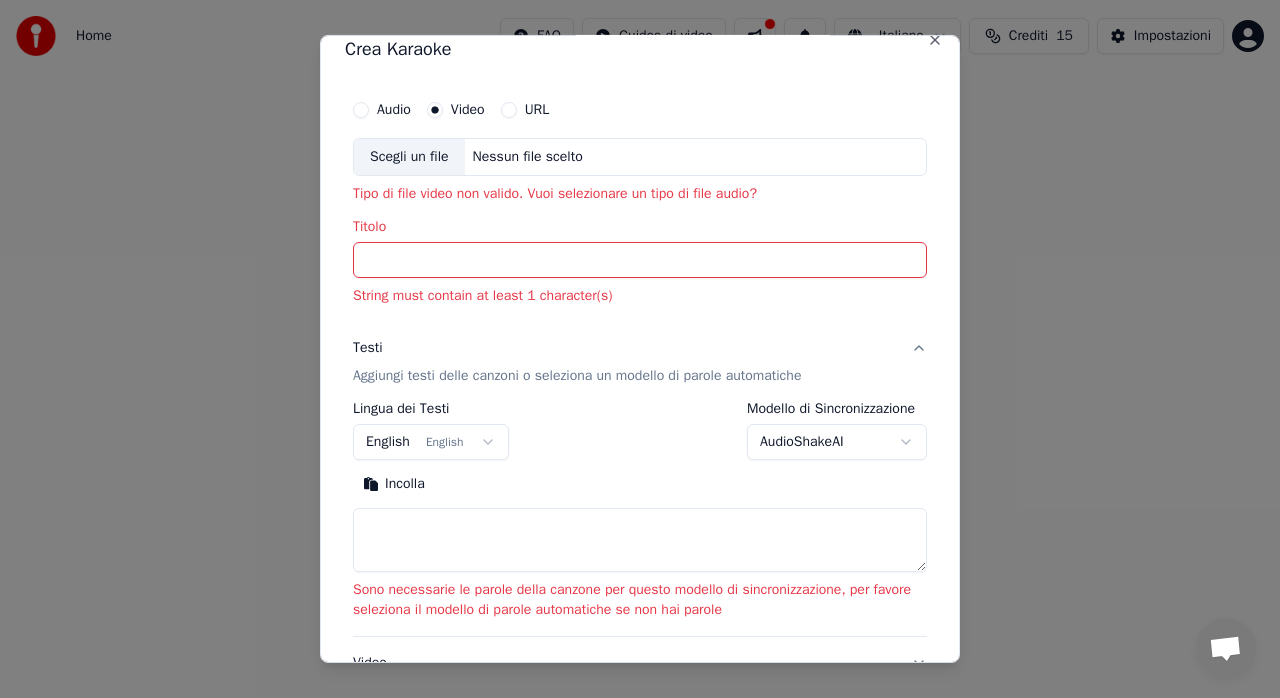 scroll, scrollTop: 0, scrollLeft: 0, axis: both 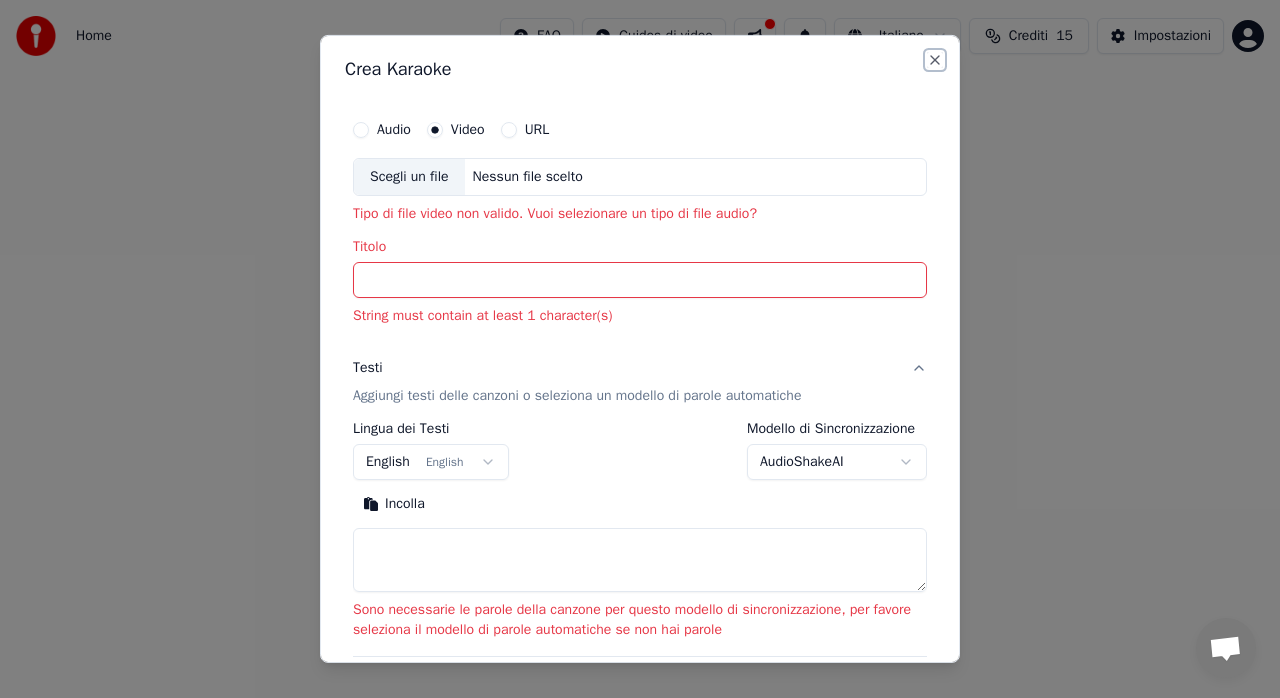 click on "Close" at bounding box center (935, 60) 